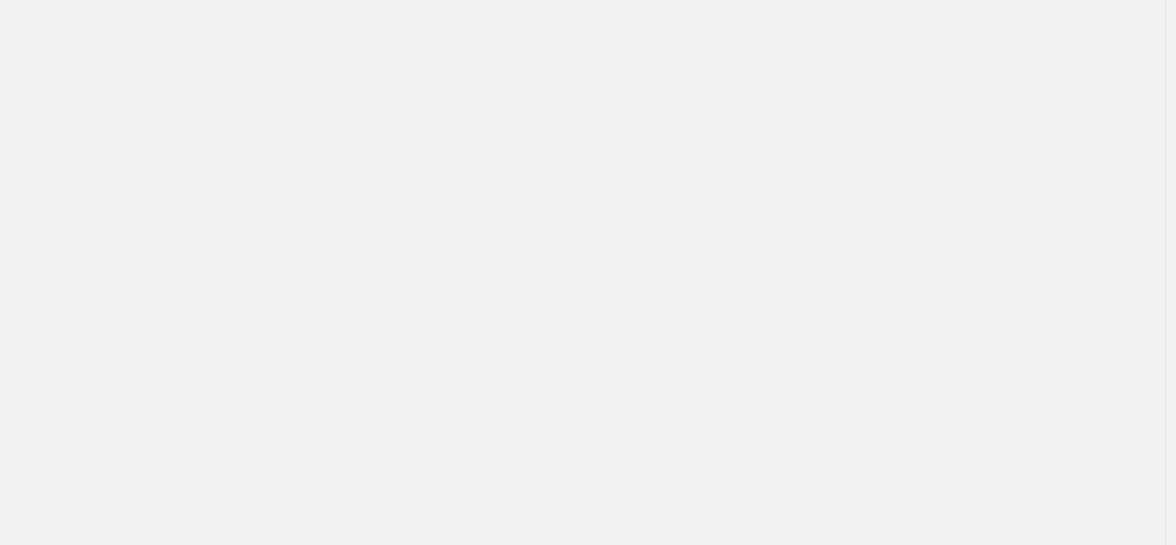 scroll, scrollTop: 0, scrollLeft: 0, axis: both 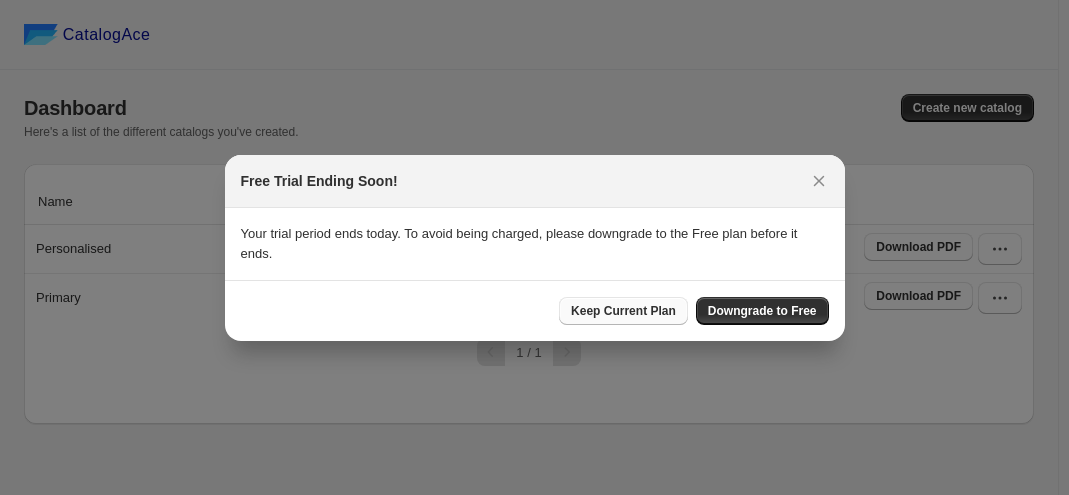 click on "Keep Current Plan" at bounding box center (623, 311) 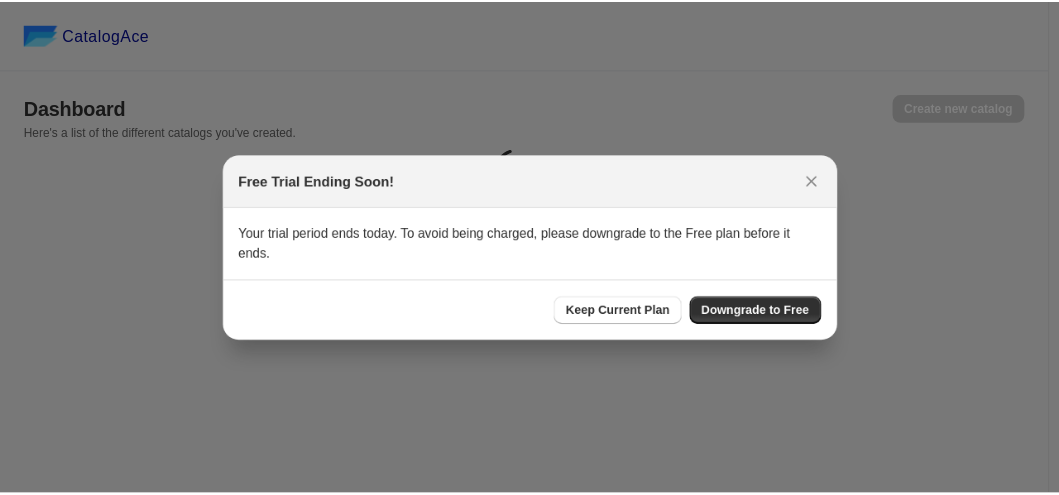 scroll, scrollTop: 0, scrollLeft: 0, axis: both 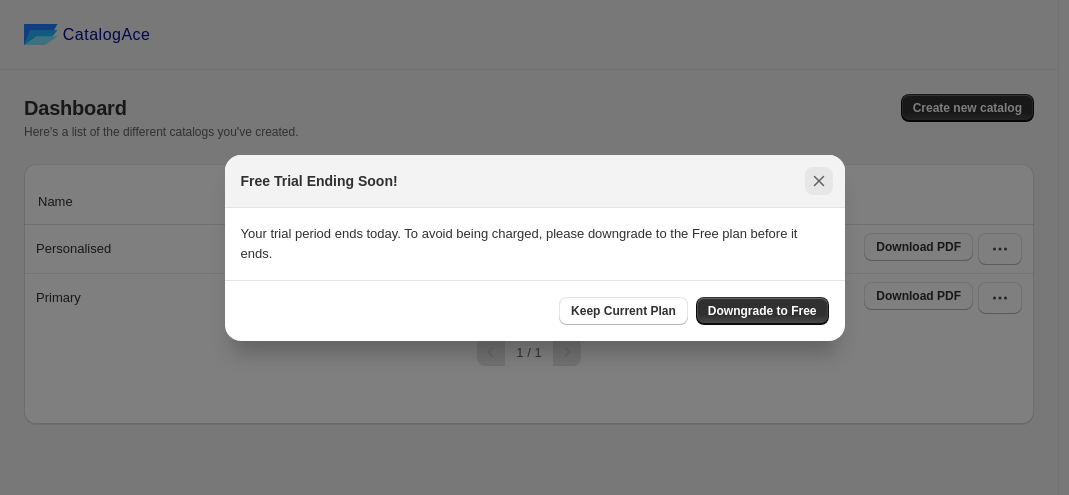 click 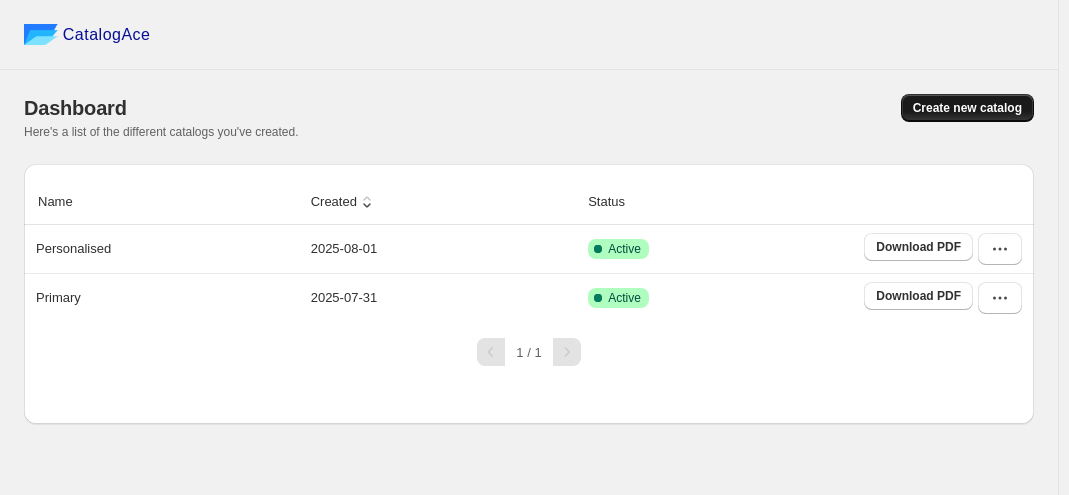 click on "Create new catalog" at bounding box center [967, 108] 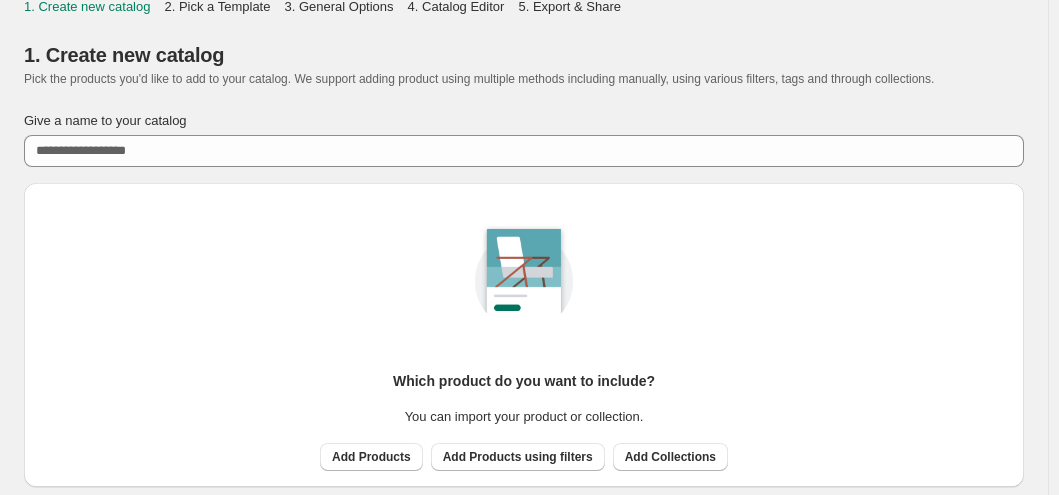 scroll, scrollTop: 68, scrollLeft: 0, axis: vertical 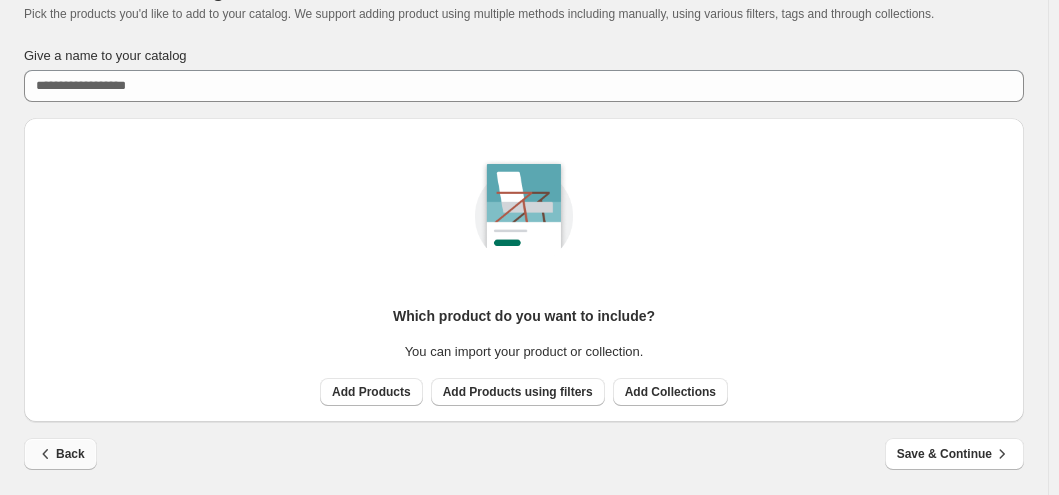 click on "Back" at bounding box center [60, 454] 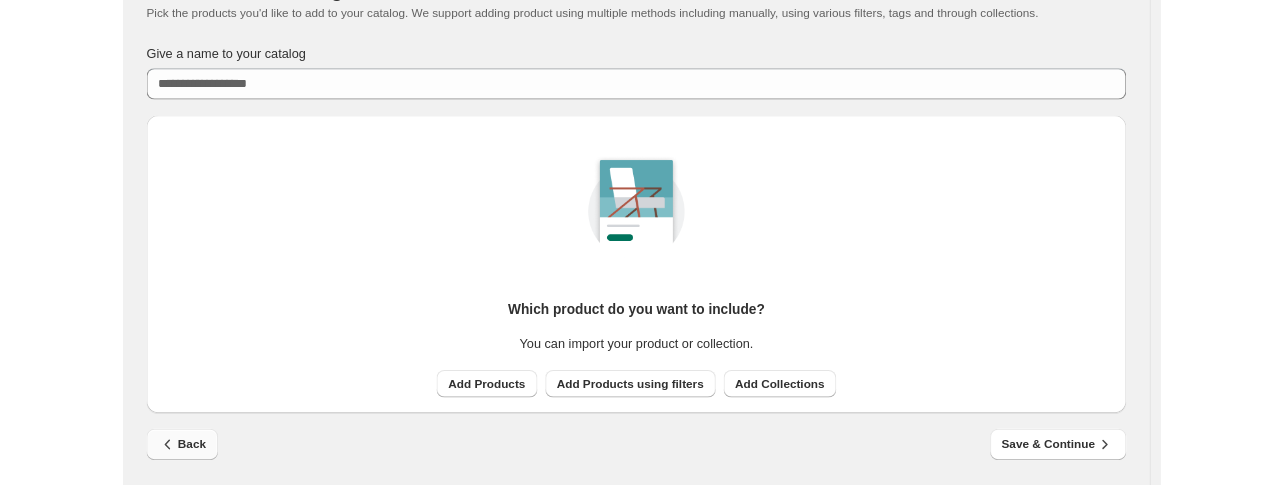 scroll, scrollTop: 0, scrollLeft: 0, axis: both 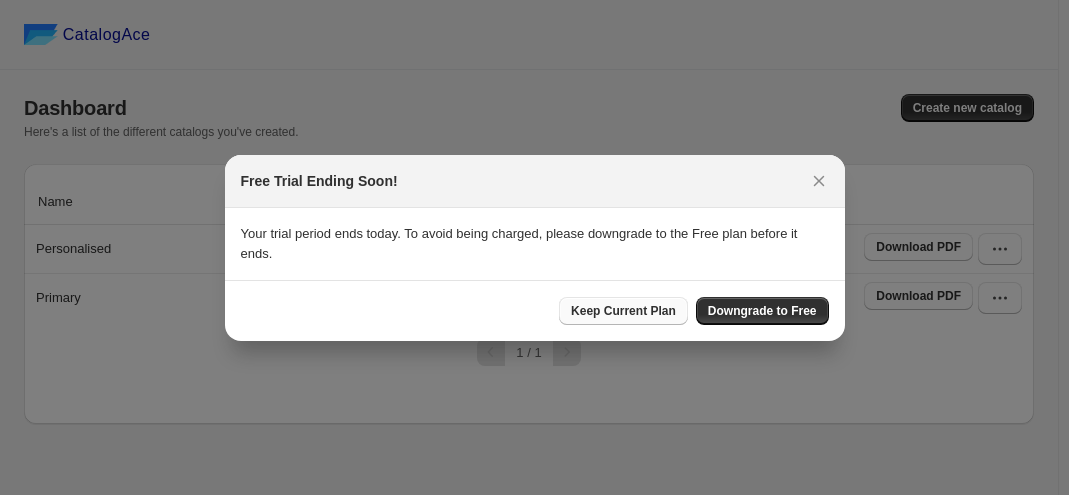 click on "Keep Current Plan" at bounding box center (623, 311) 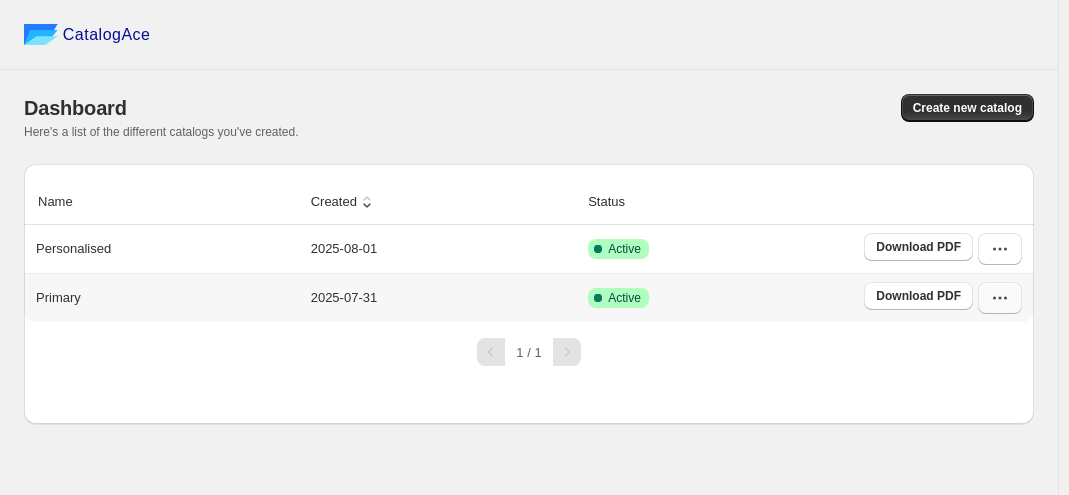 click at bounding box center (1000, 298) 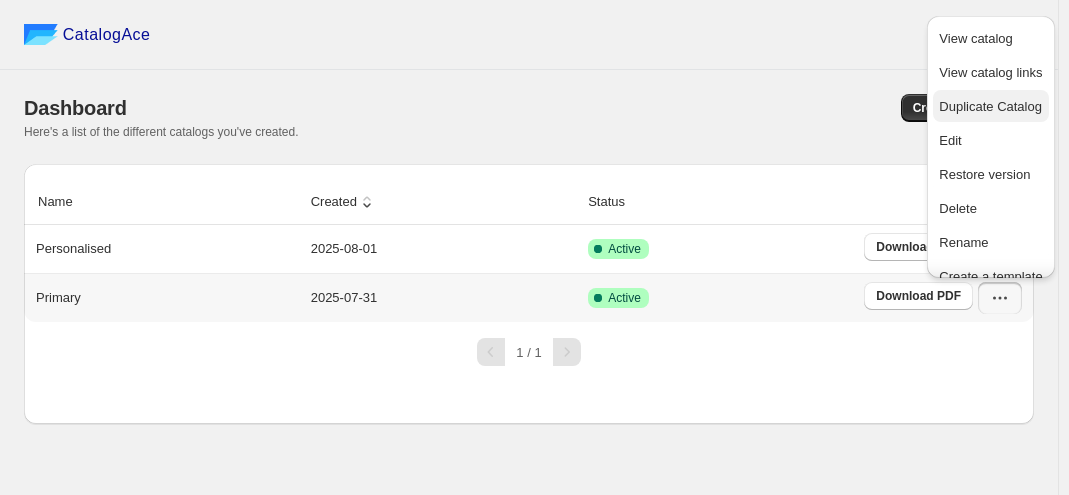 click on "Duplicate Catalog" at bounding box center (990, 107) 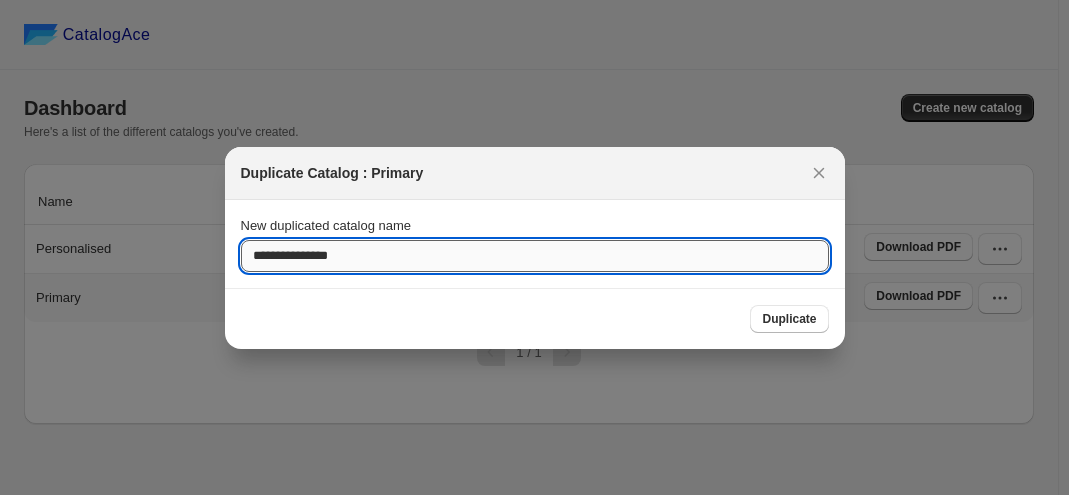click on "**********" at bounding box center (535, 256) 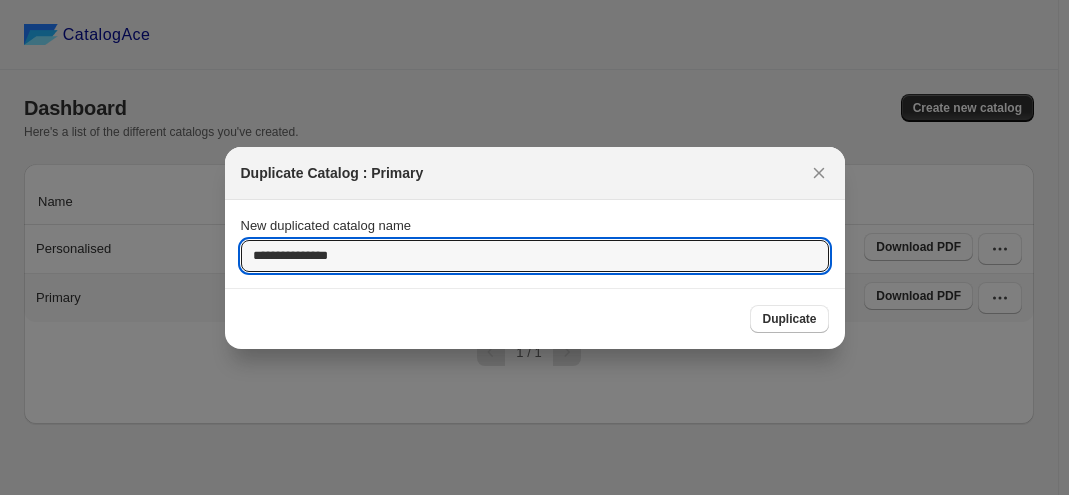drag, startPoint x: 299, startPoint y: 259, endPoint x: 147, endPoint y: 250, distance: 152.26622 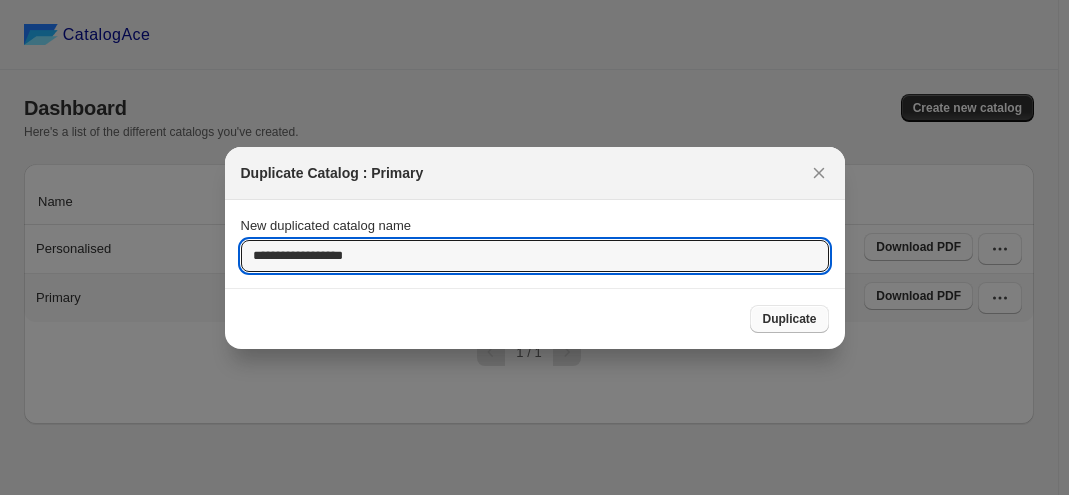 type on "**********" 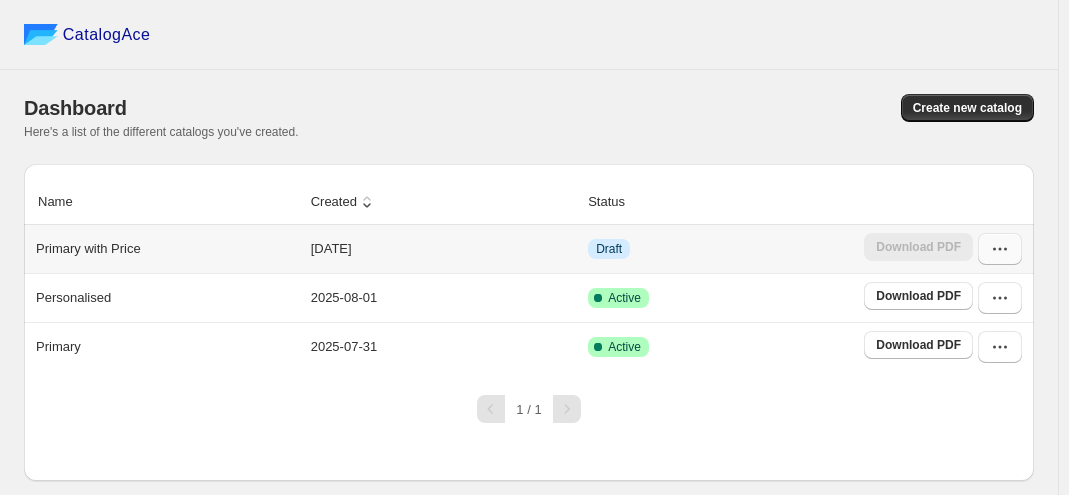 click 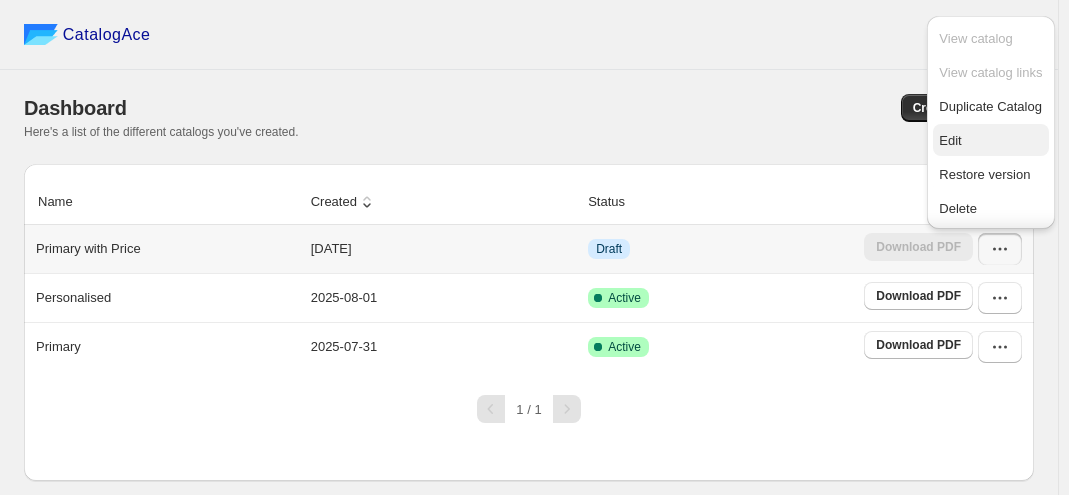 click on "Edit" at bounding box center (950, 140) 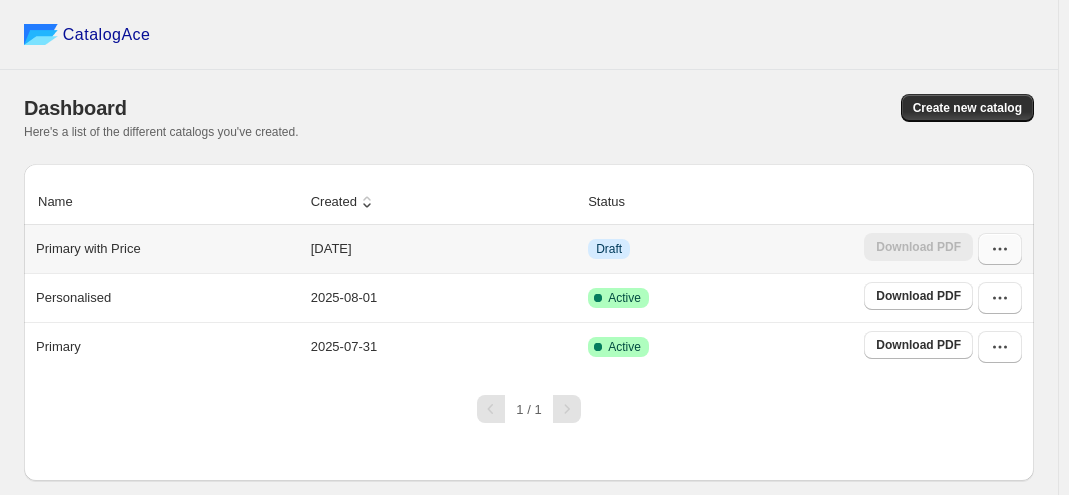 click 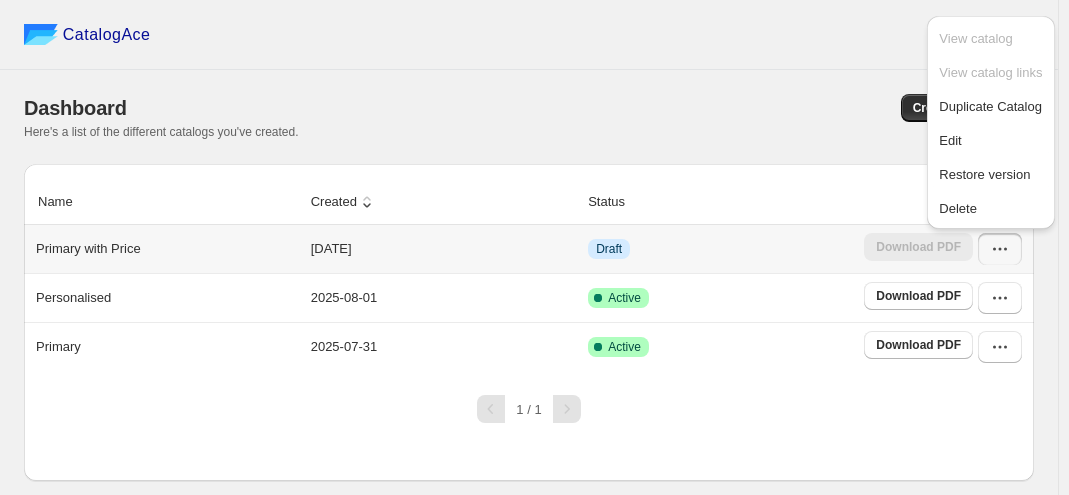 click 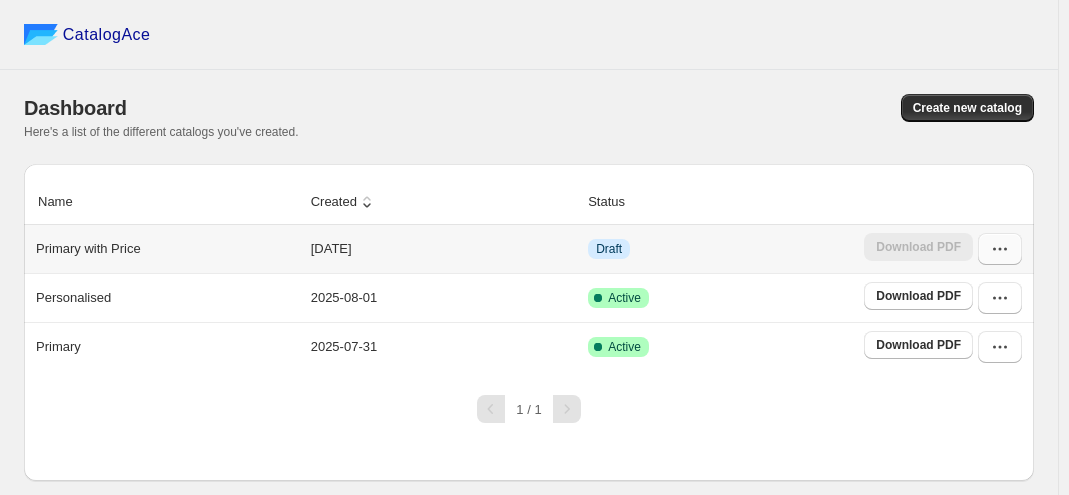 click 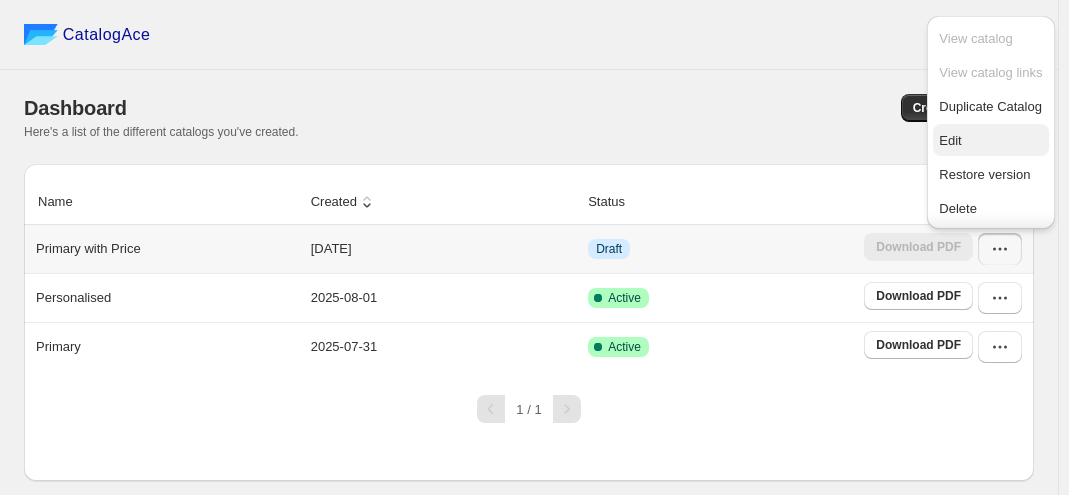 click on "Edit" at bounding box center (990, 141) 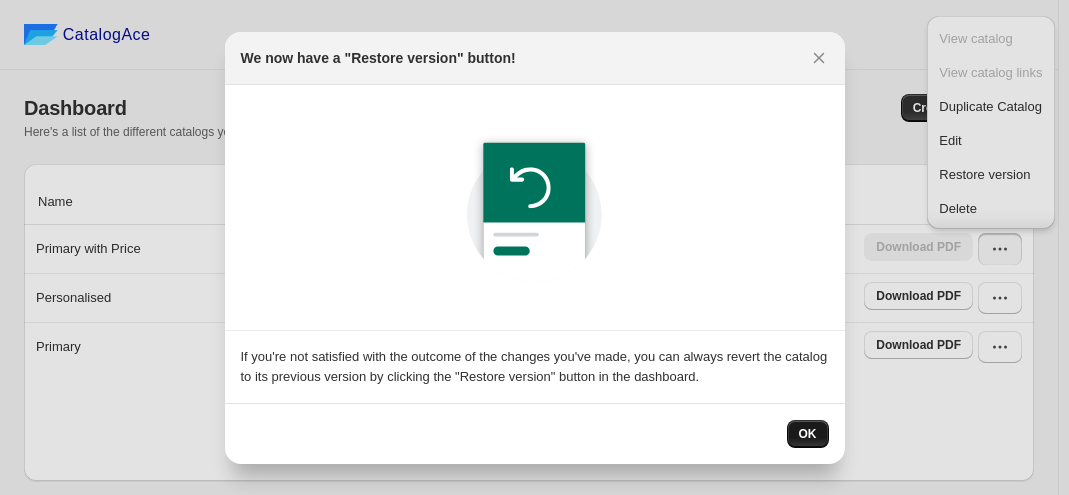 click on "OK" at bounding box center (808, 434) 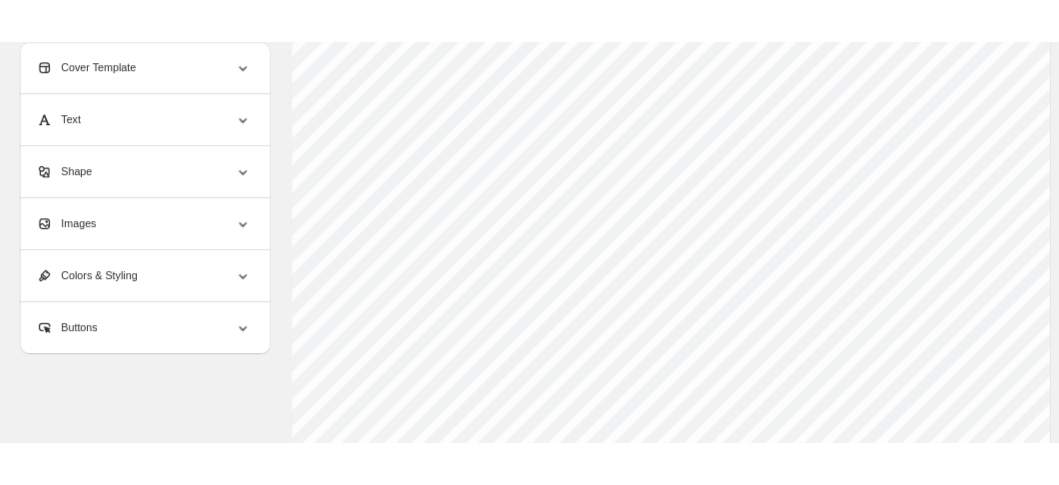 scroll, scrollTop: 0, scrollLeft: 0, axis: both 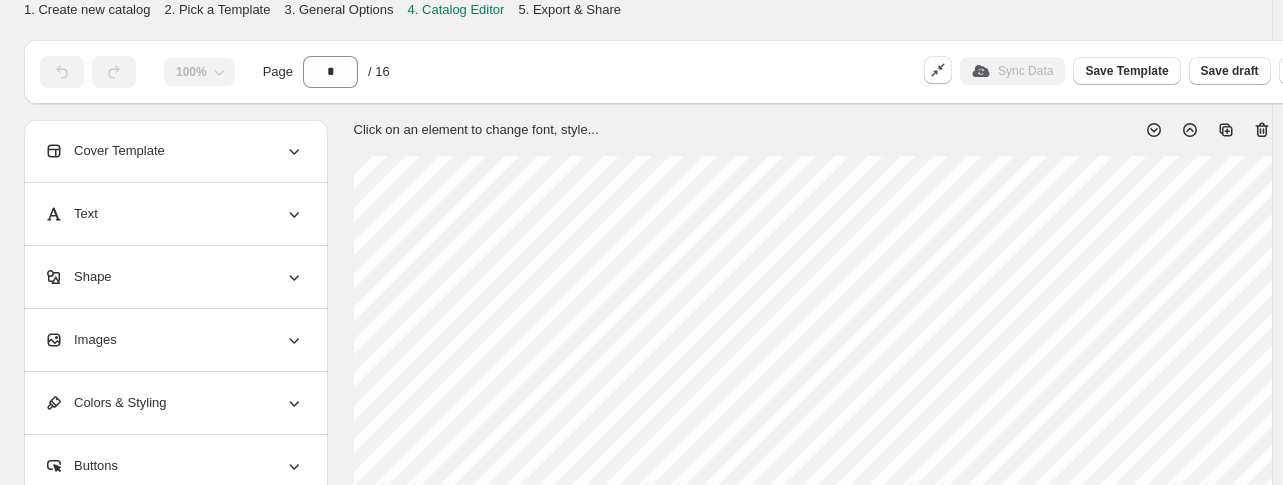 click on "Click on an element to change font, style..." at bounding box center [805, 122] 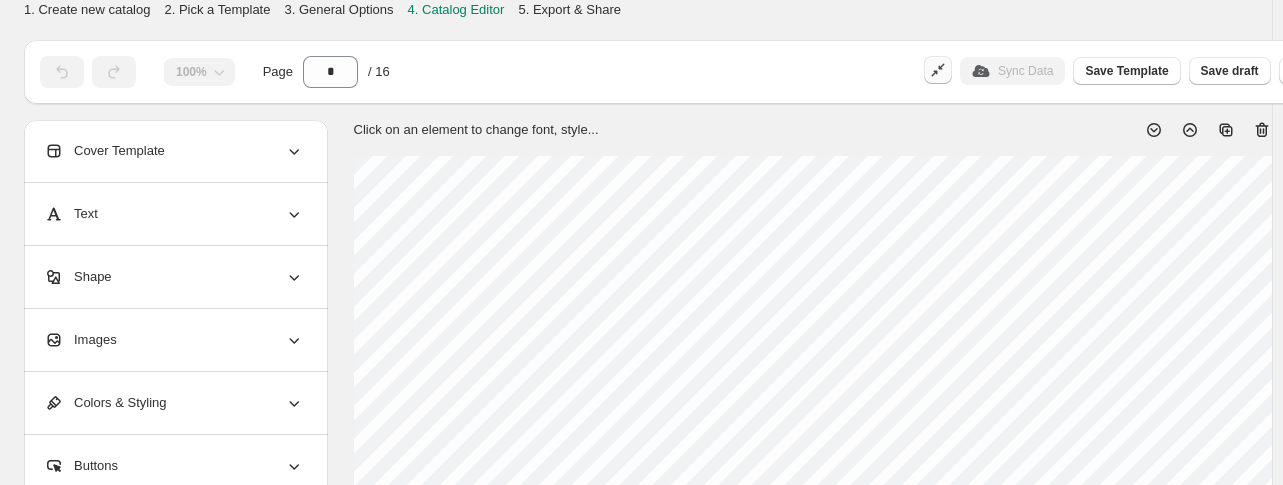 click 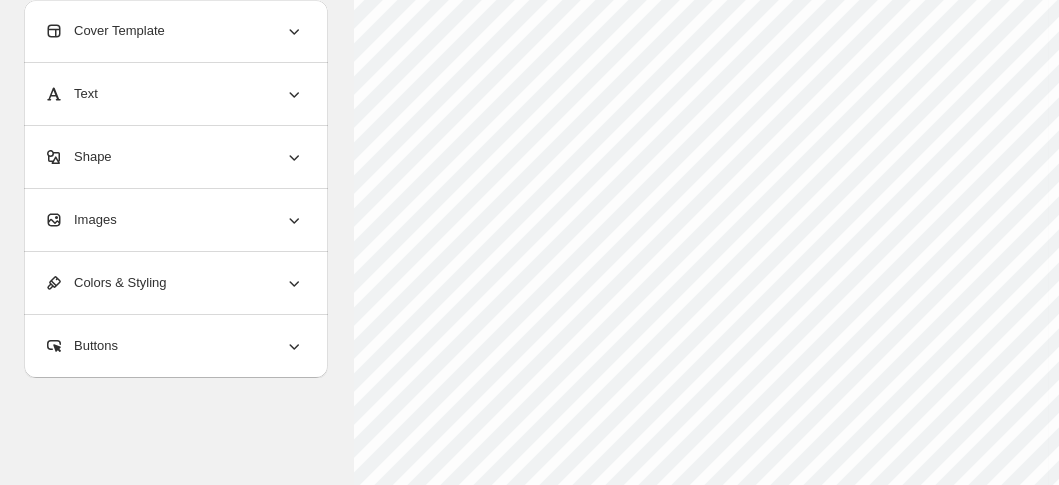 scroll, scrollTop: 0, scrollLeft: 0, axis: both 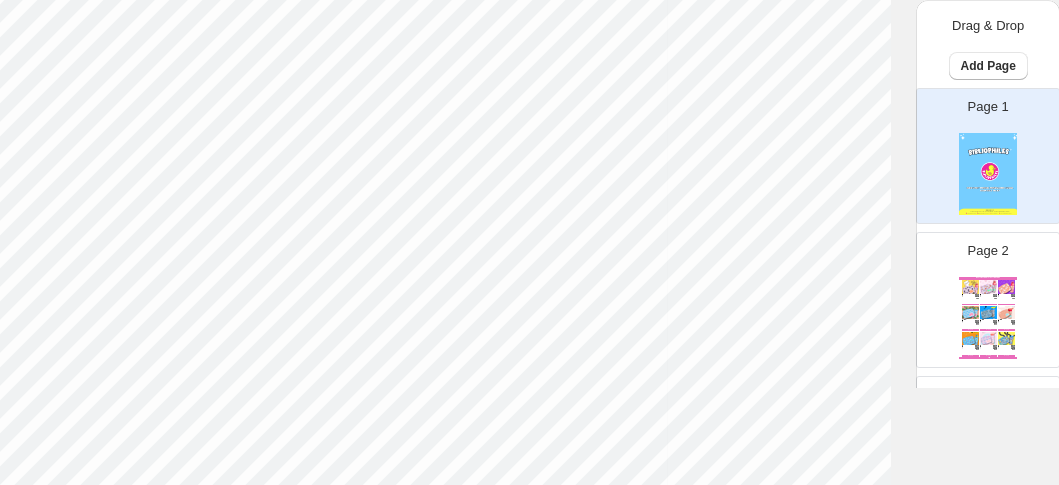 click at bounding box center [995, 324] 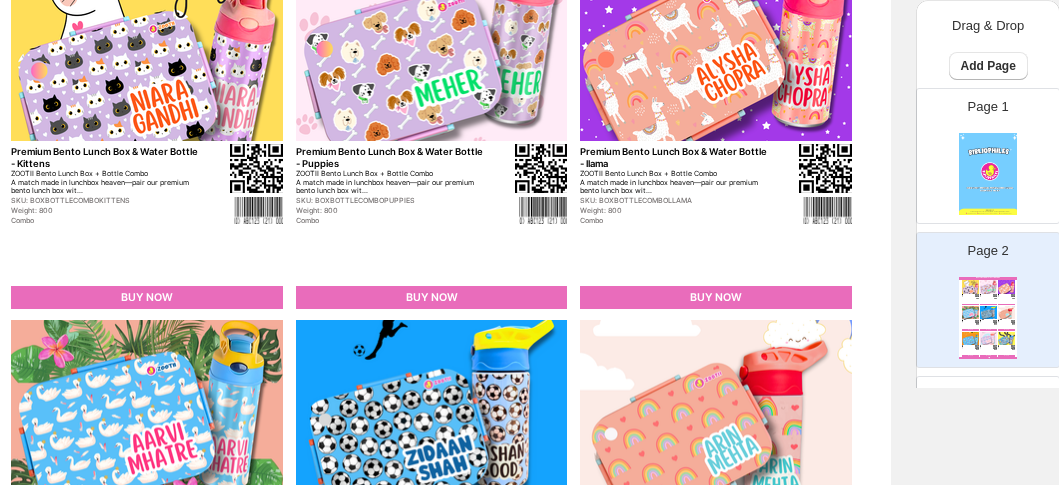 click on "Weight:  800" at bounding box center [104, 211] 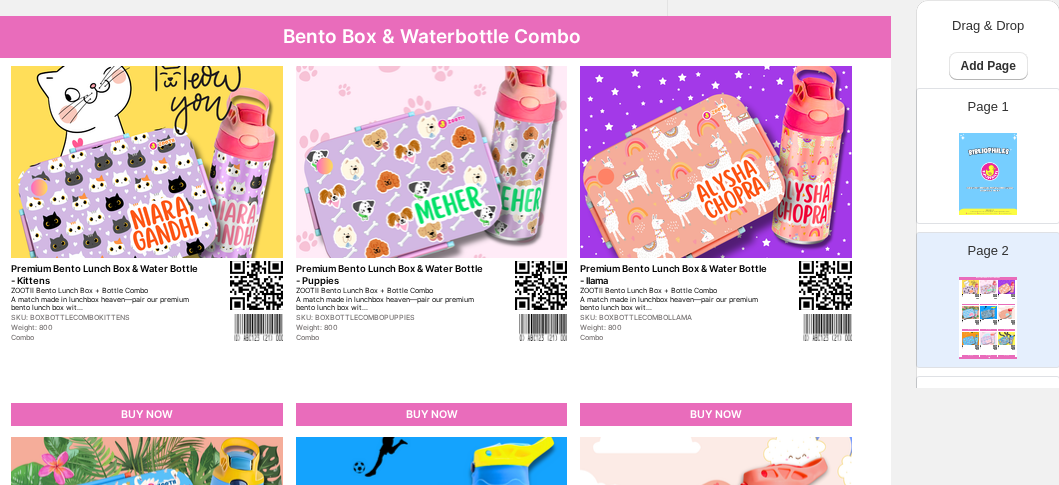 scroll, scrollTop: 29, scrollLeft: 381, axis: both 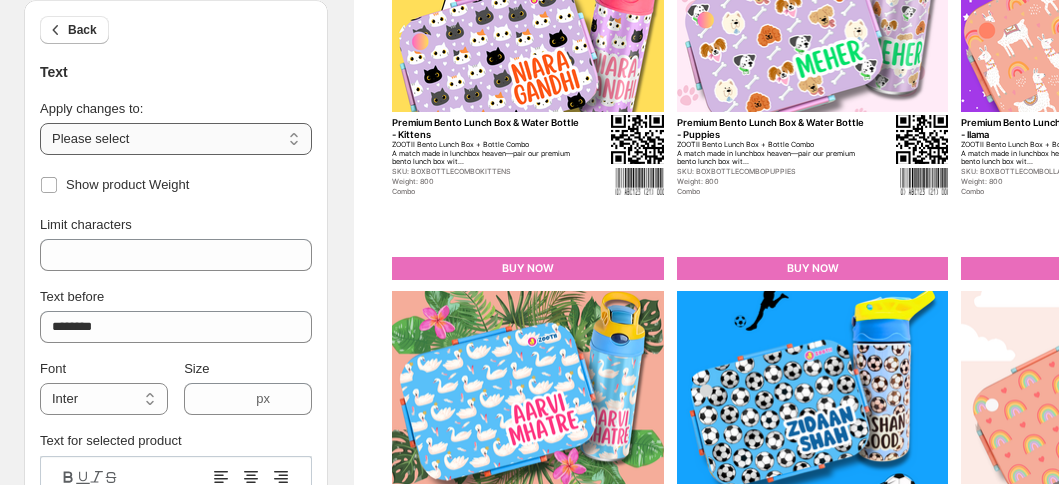 click on "**********" at bounding box center [176, 139] 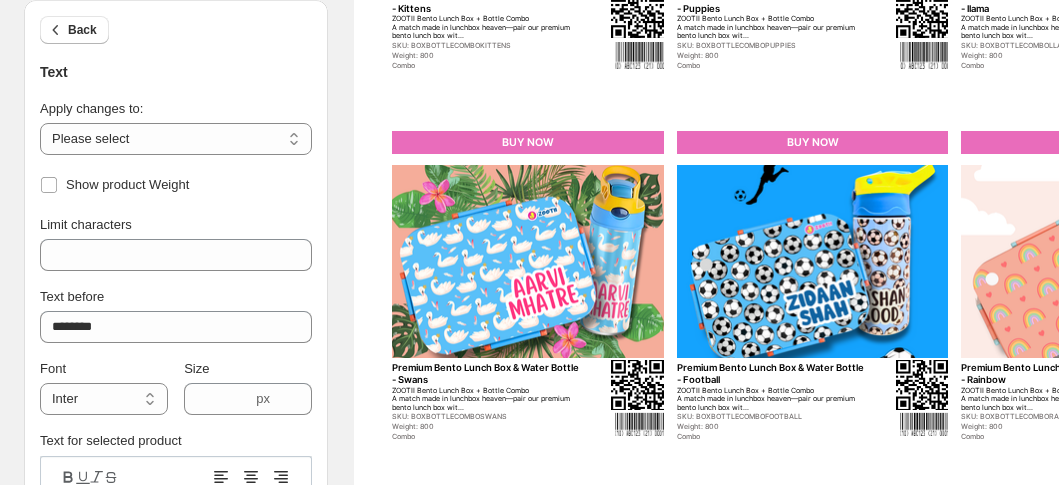 scroll, scrollTop: 0, scrollLeft: 0, axis: both 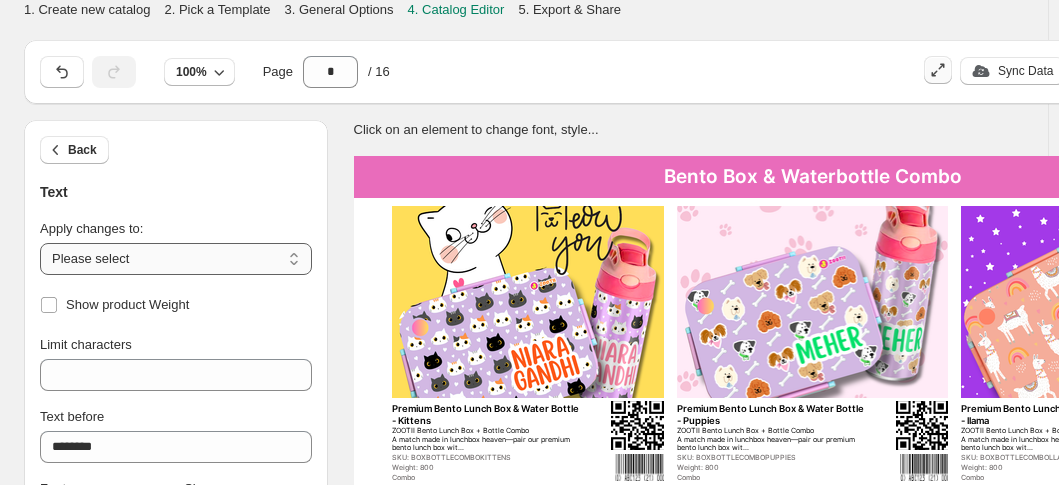 click on "**********" at bounding box center [176, 259] 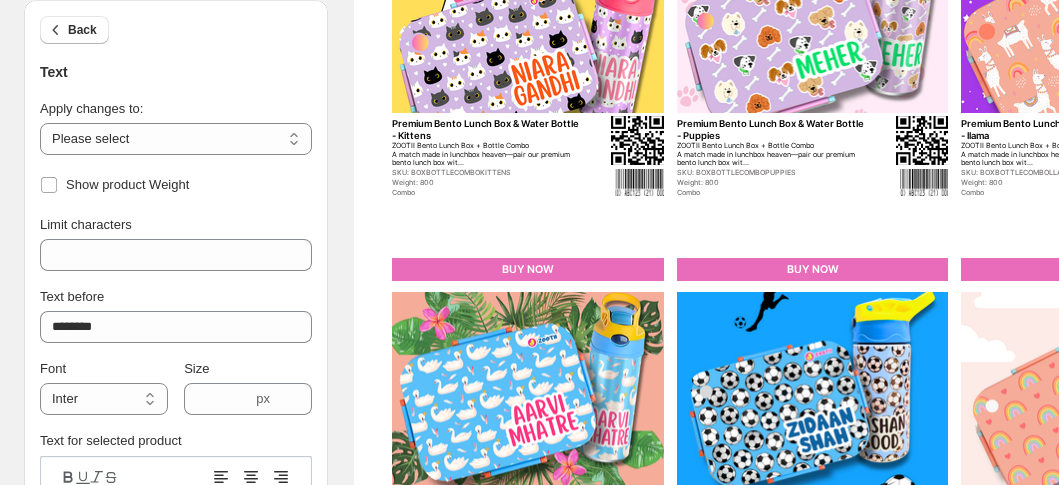 scroll, scrollTop: 0, scrollLeft: 0, axis: both 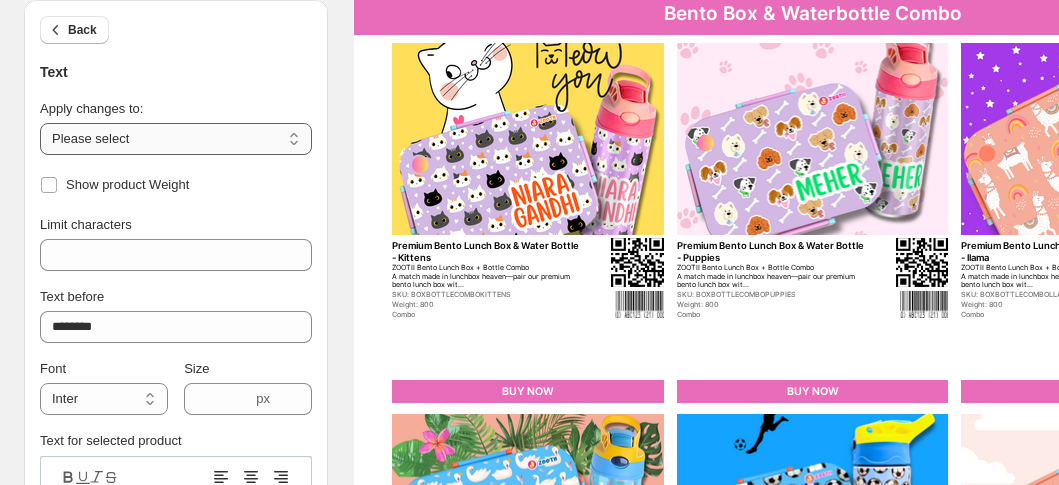 click on "**********" at bounding box center [176, 139] 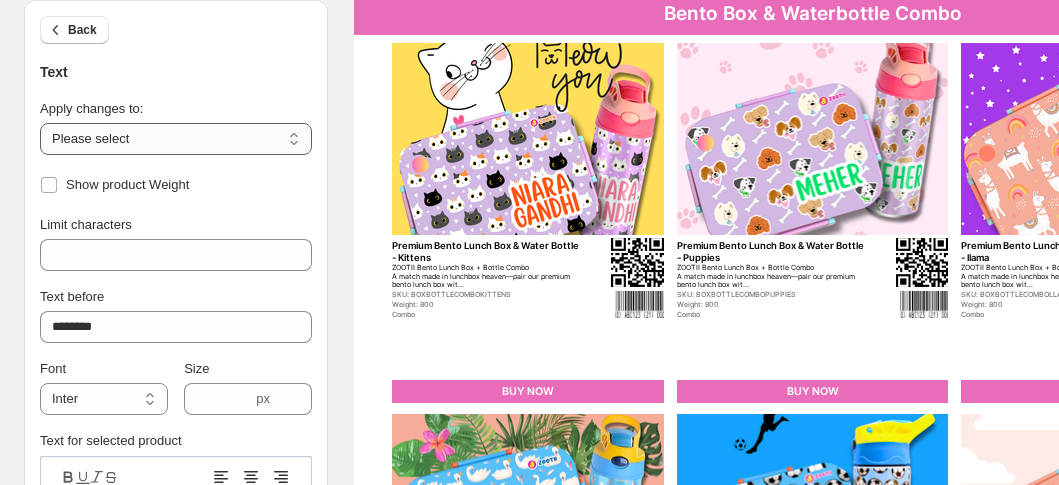 select on "**********" 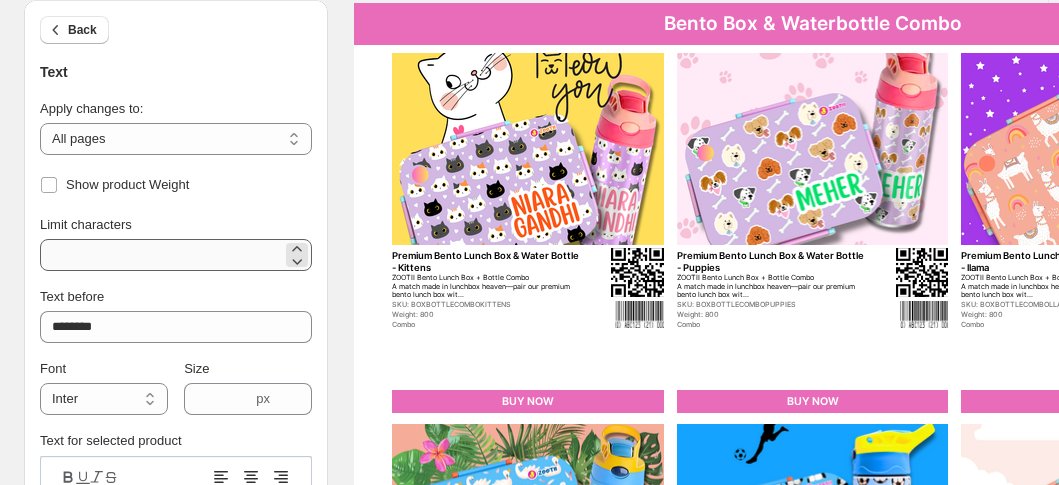 scroll, scrollTop: 0, scrollLeft: 0, axis: both 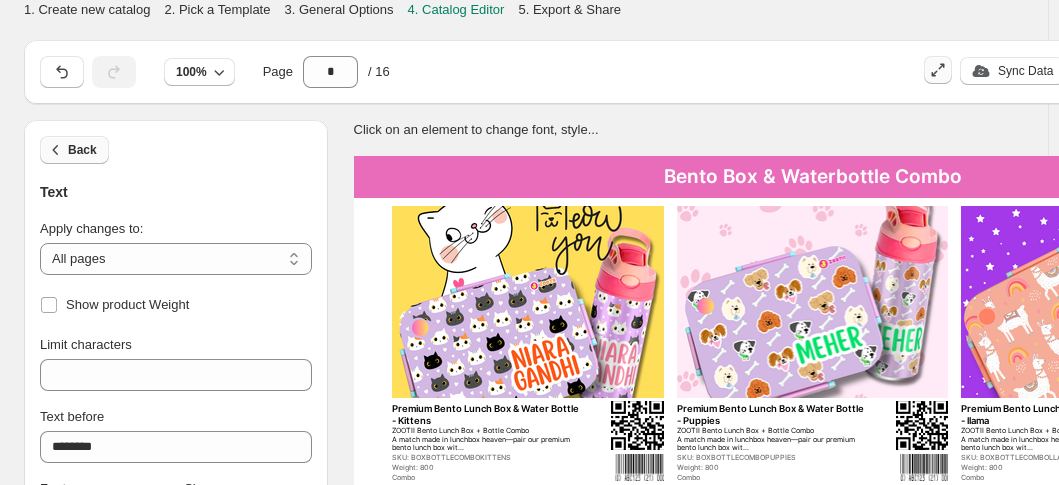click on "Back" at bounding box center [82, 150] 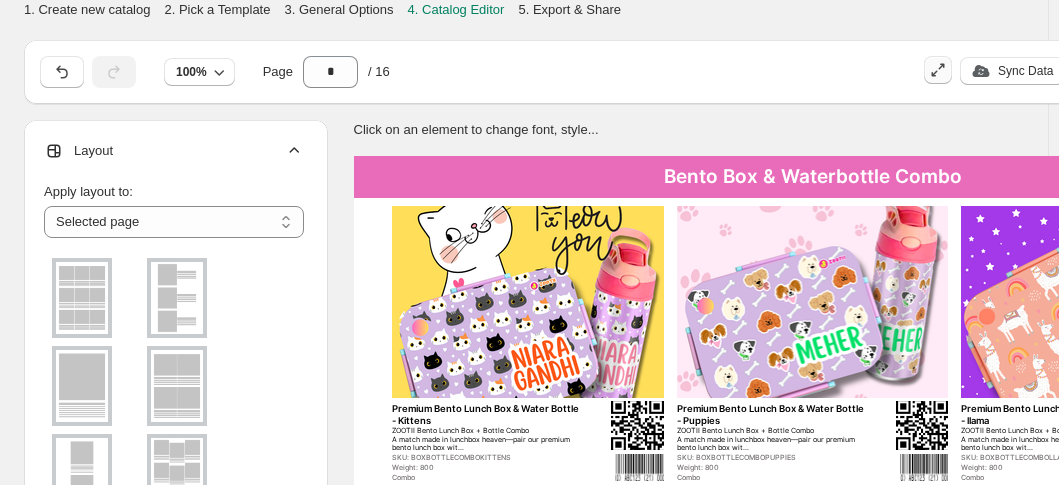 click on "Layout" at bounding box center [174, 151] 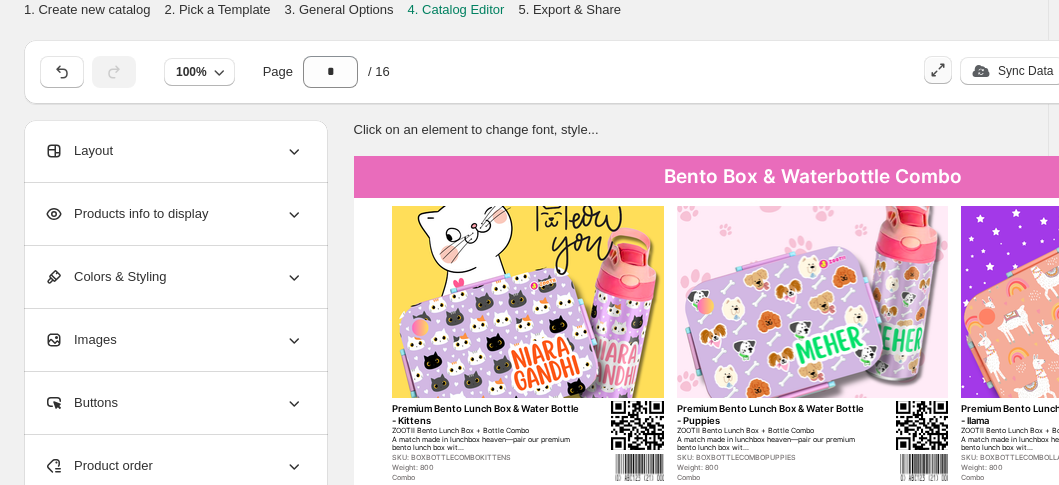 click on "Products info to display" at bounding box center [126, 214] 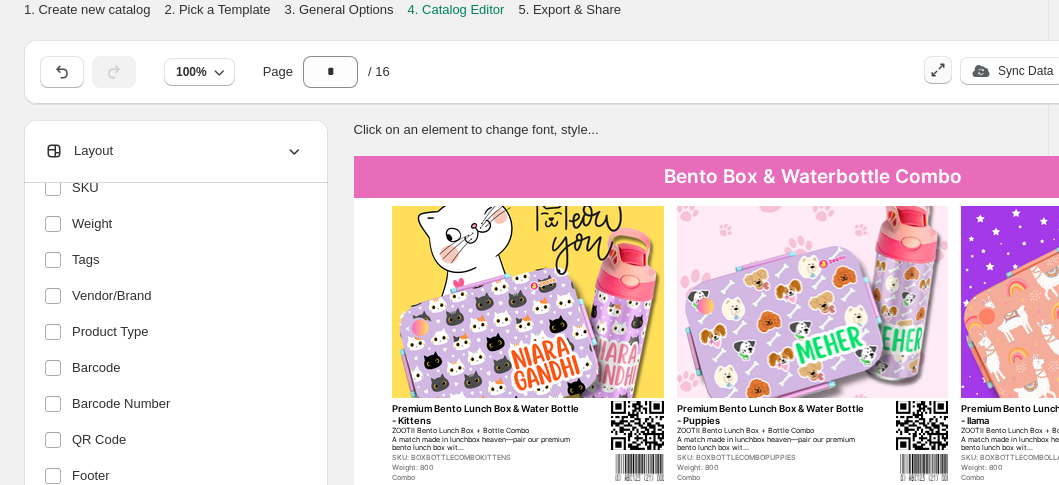 scroll, scrollTop: 528, scrollLeft: 0, axis: vertical 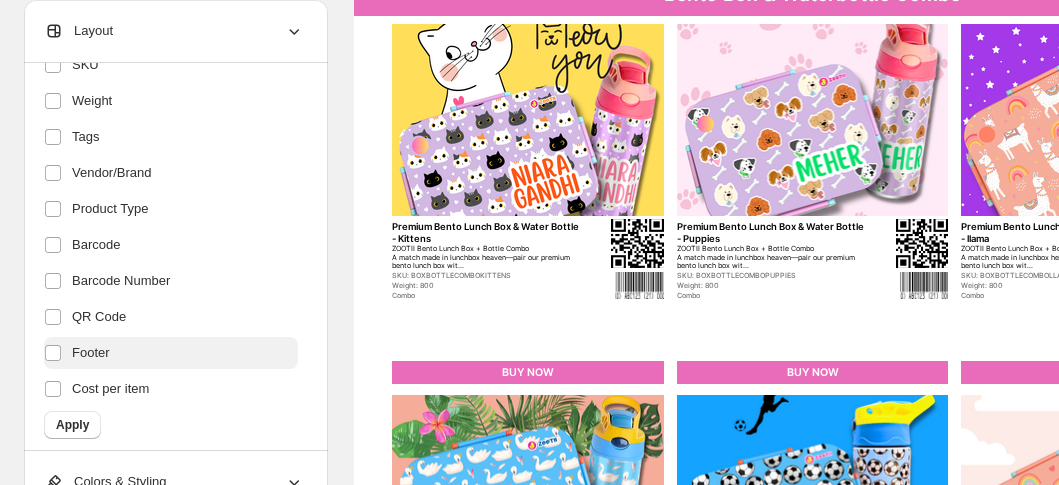 click on "Footer" at bounding box center [91, 353] 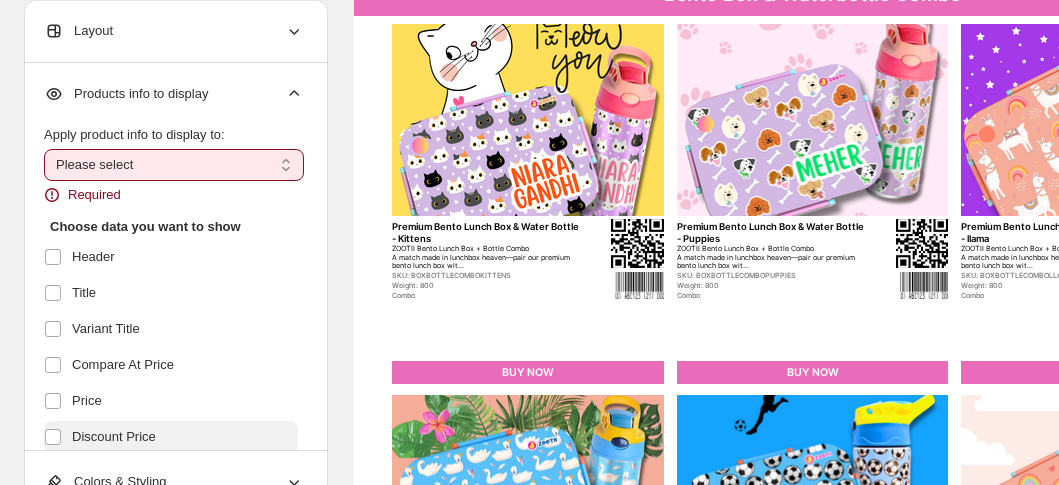 scroll, scrollTop: 0, scrollLeft: 0, axis: both 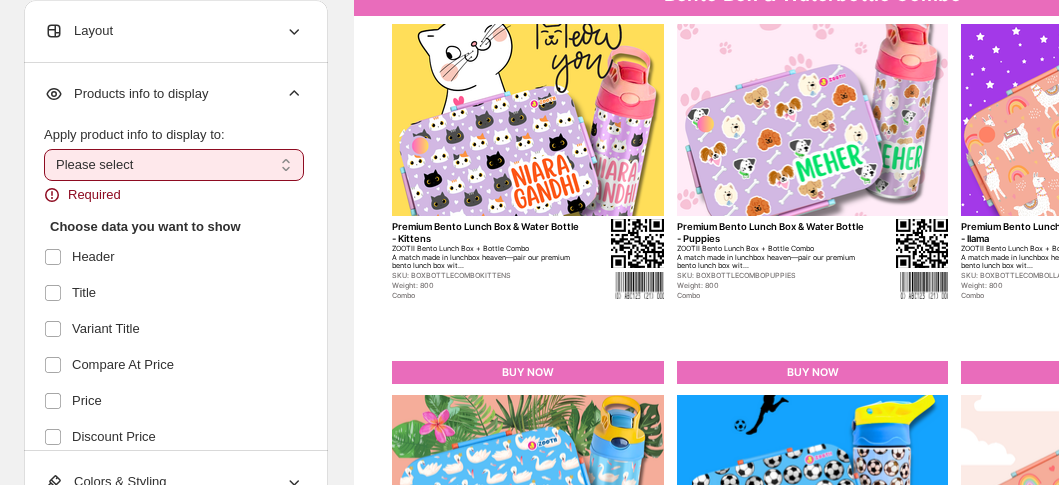 click on "**********" at bounding box center (174, 165) 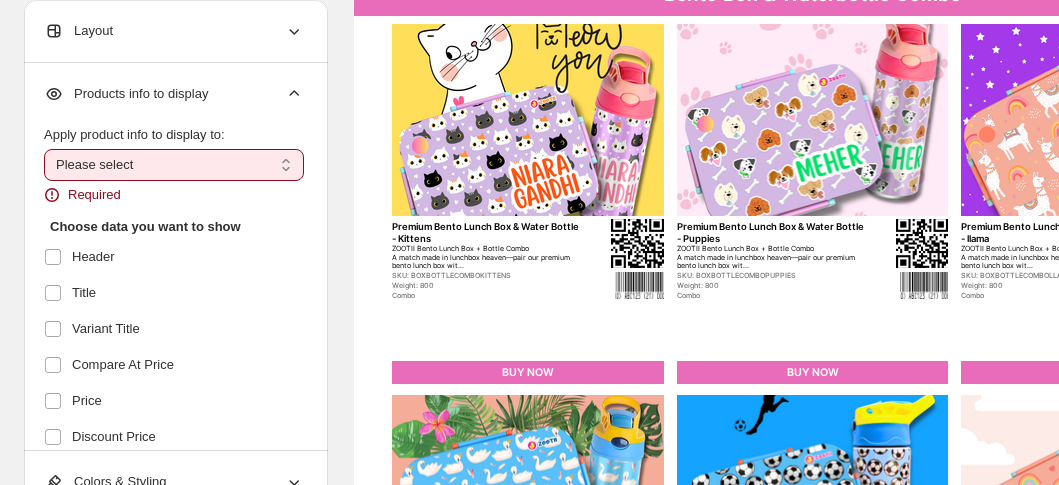 select on "*********" 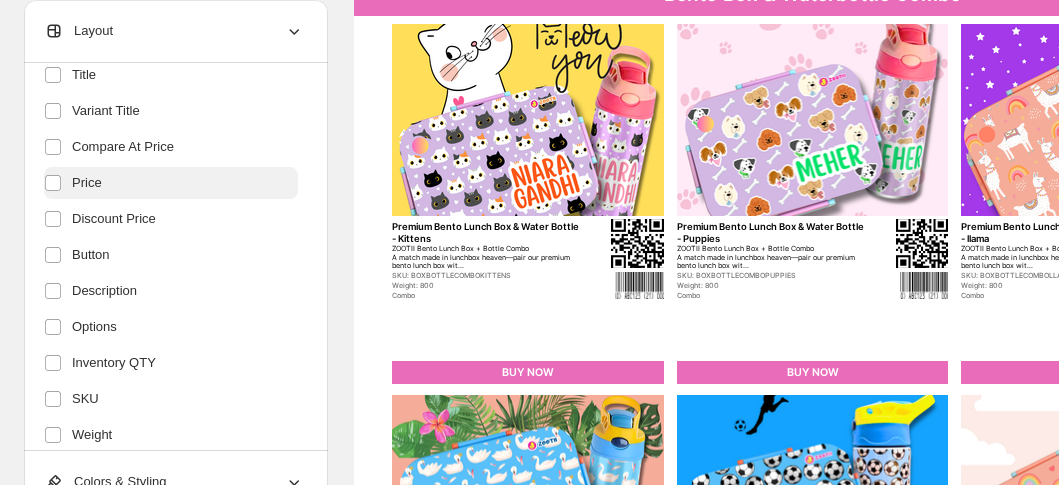scroll, scrollTop: 195, scrollLeft: 0, axis: vertical 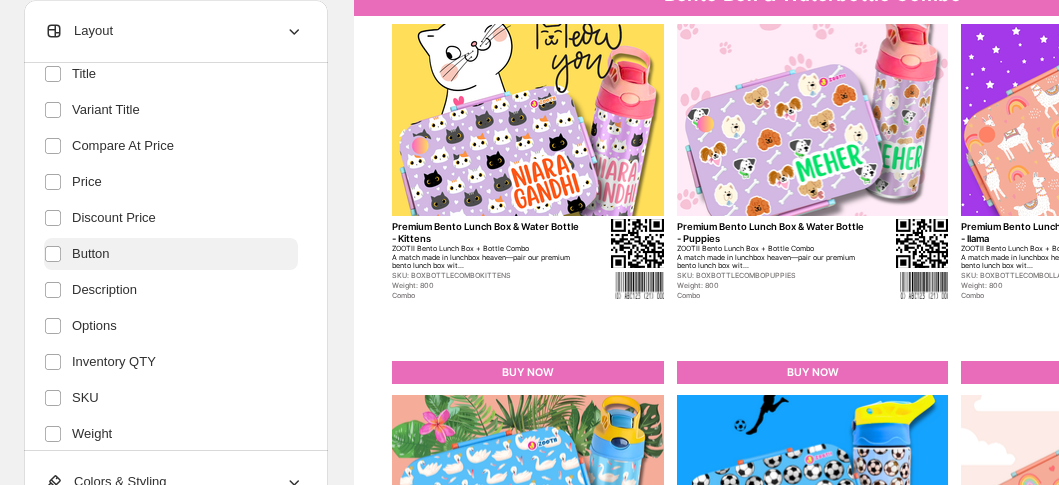 click on "Button" at bounding box center (91, 254) 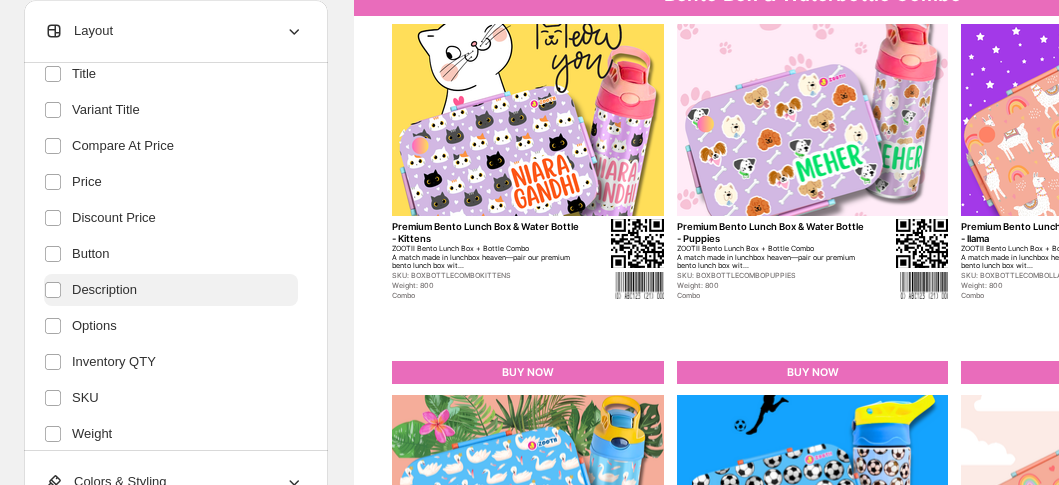 click on "Description" at bounding box center [104, 290] 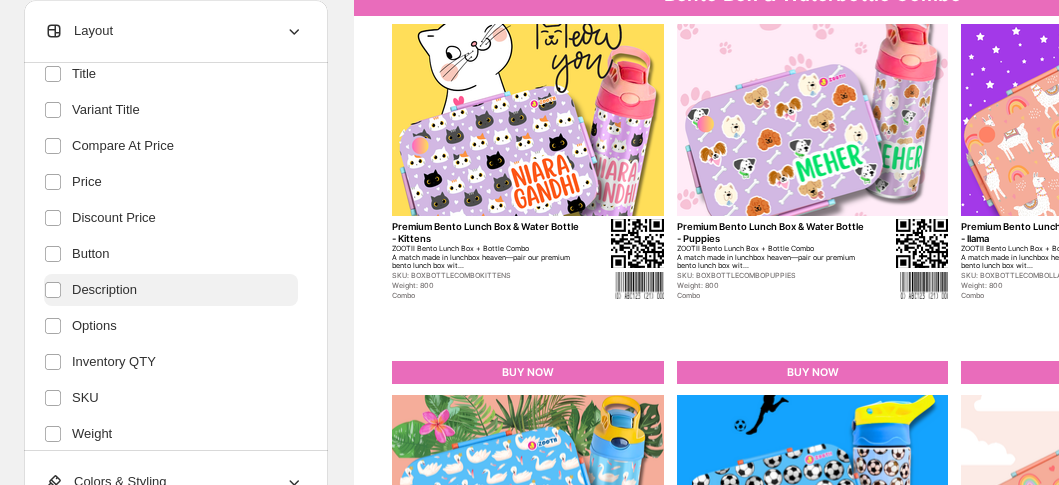click on "Description" at bounding box center [104, 290] 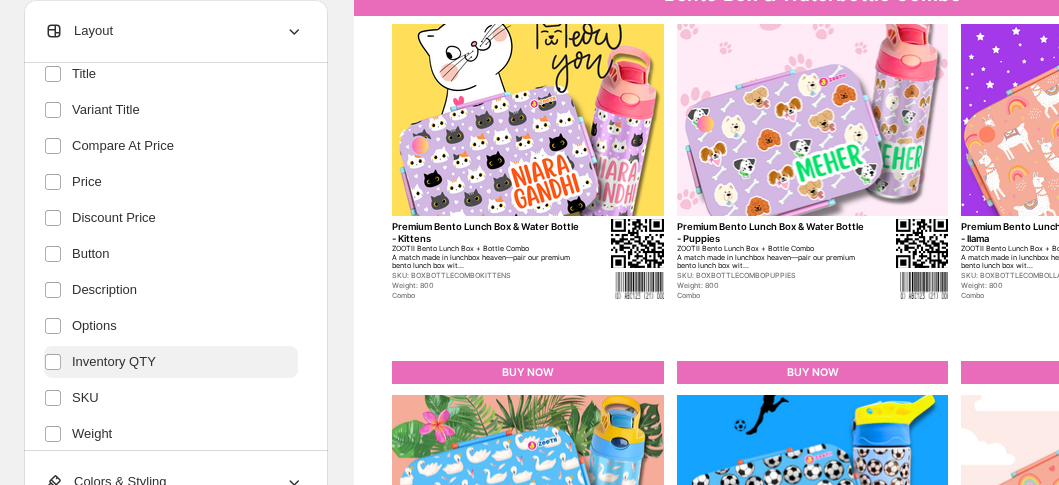 click on "Inventory QTY" at bounding box center (114, 362) 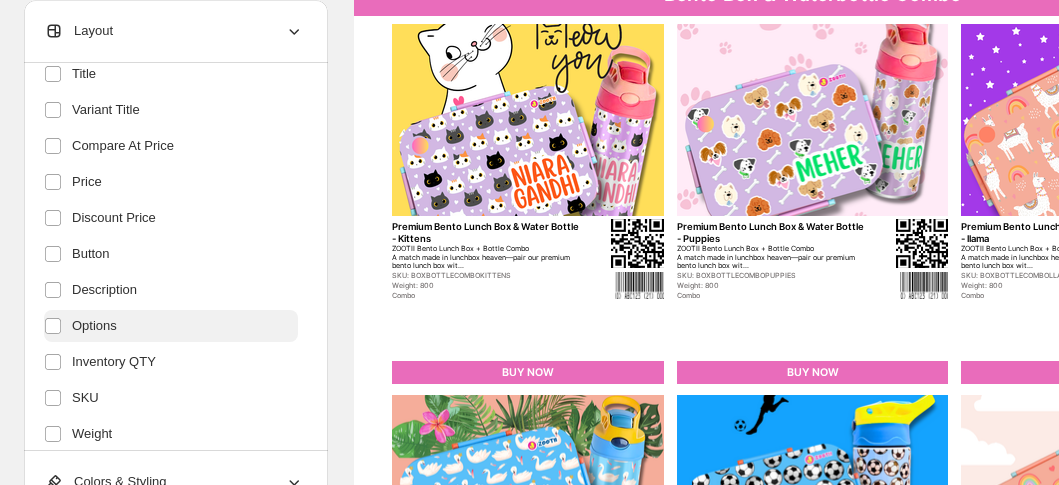 click on "Options" at bounding box center (94, 326) 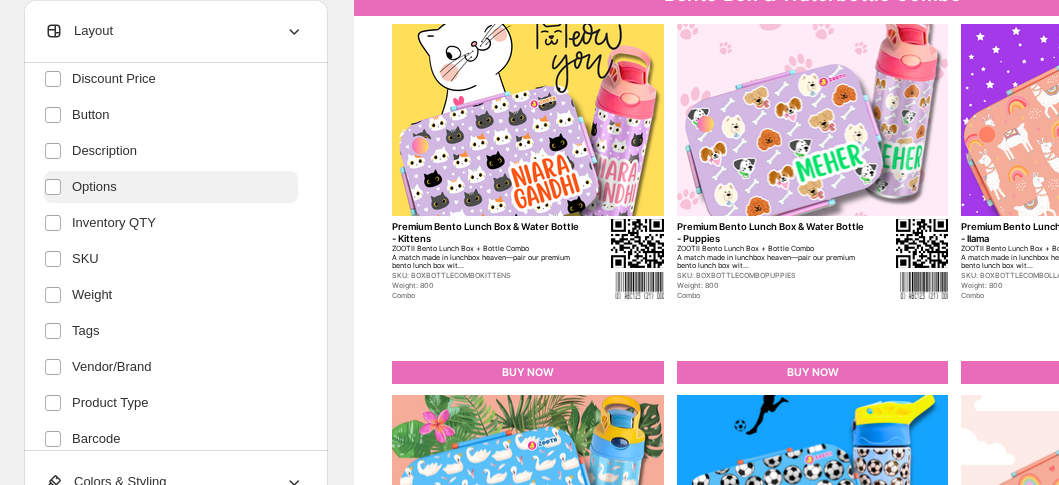 scroll, scrollTop: 365, scrollLeft: 0, axis: vertical 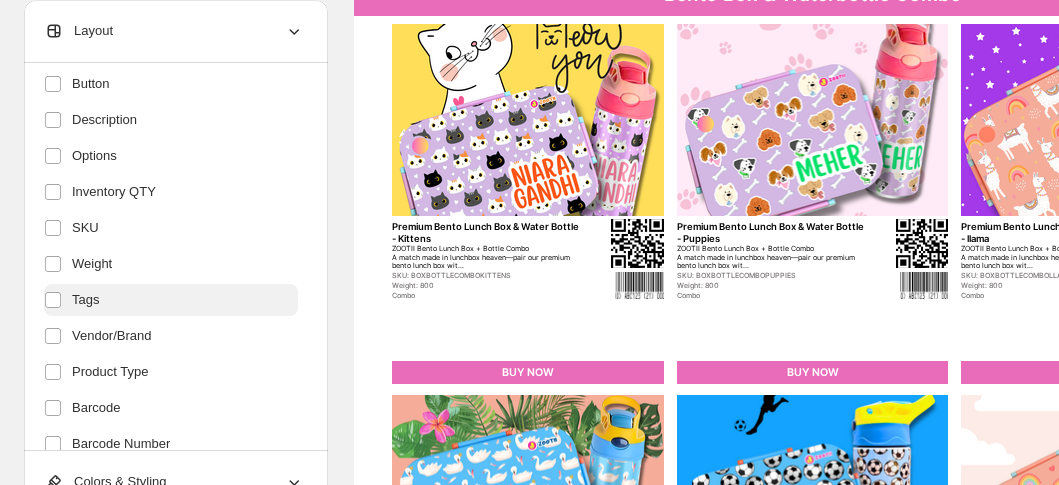 click on "Tags" at bounding box center (85, 300) 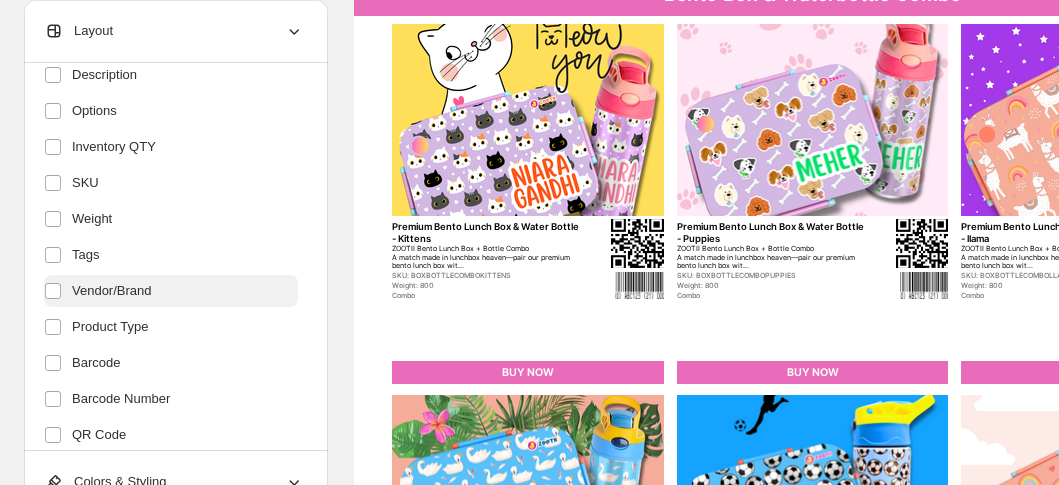 click on "Vendor/Brand" at bounding box center (112, 291) 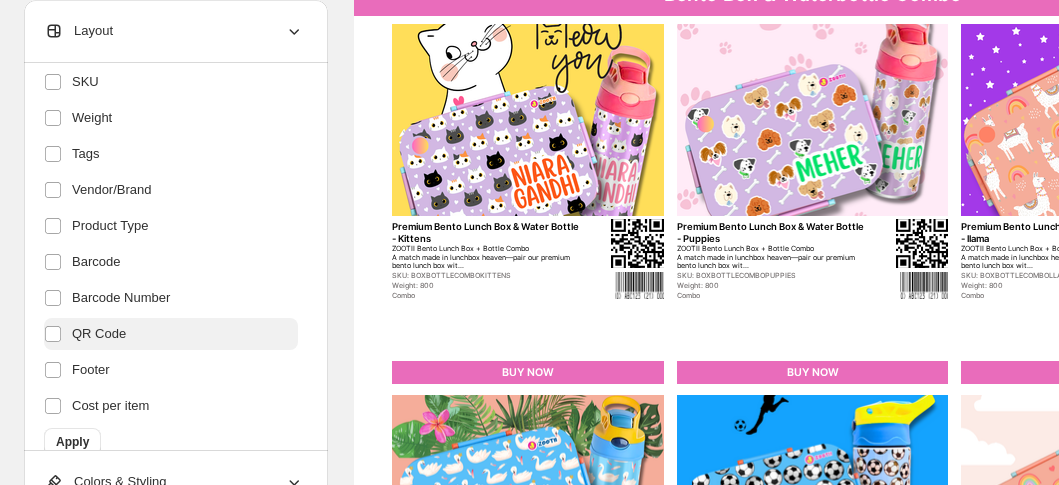 scroll, scrollTop: 528, scrollLeft: 0, axis: vertical 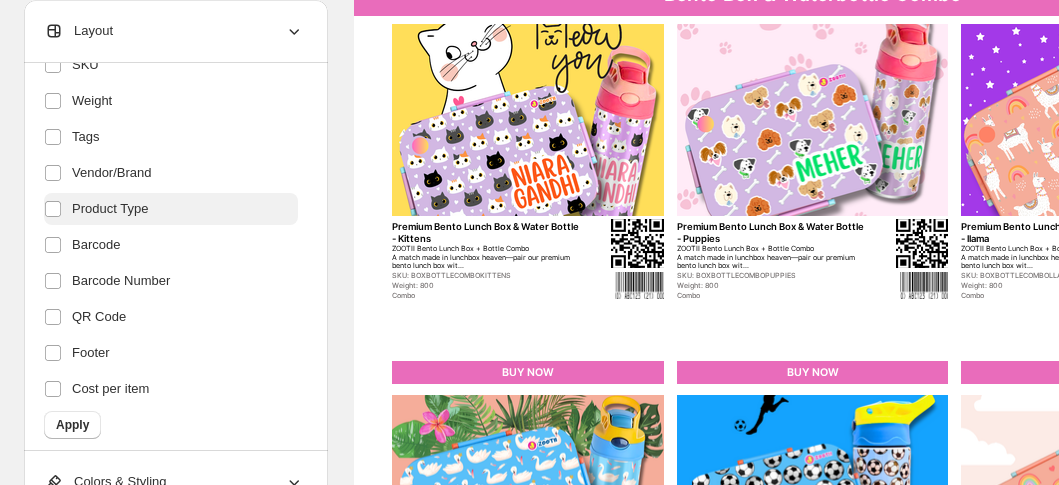 click on "Product Type" at bounding box center [110, 209] 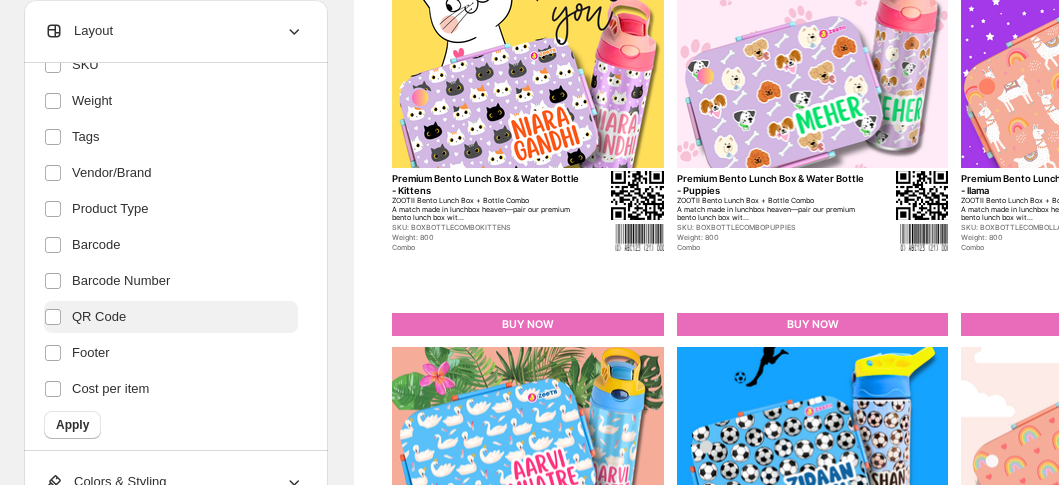scroll, scrollTop: 266, scrollLeft: 0, axis: vertical 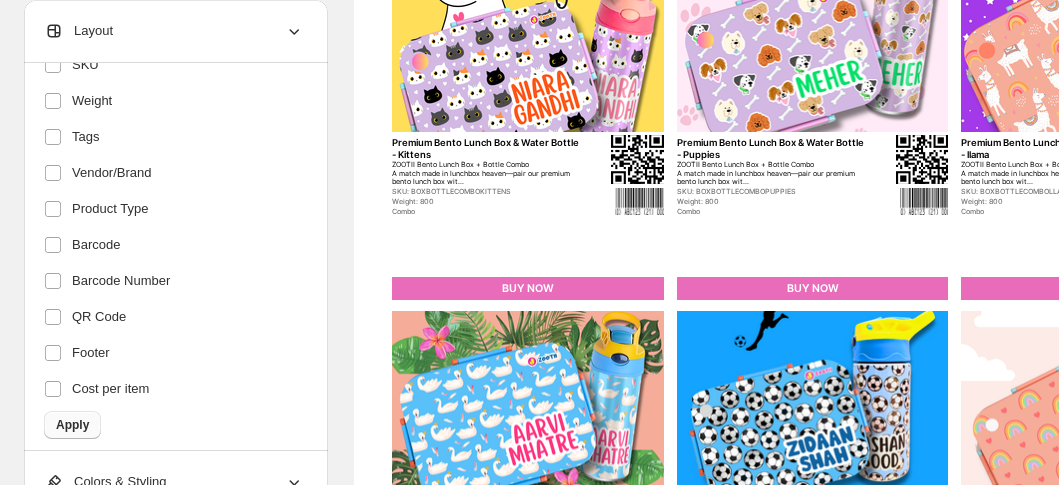 click on "Apply" at bounding box center (72, 425) 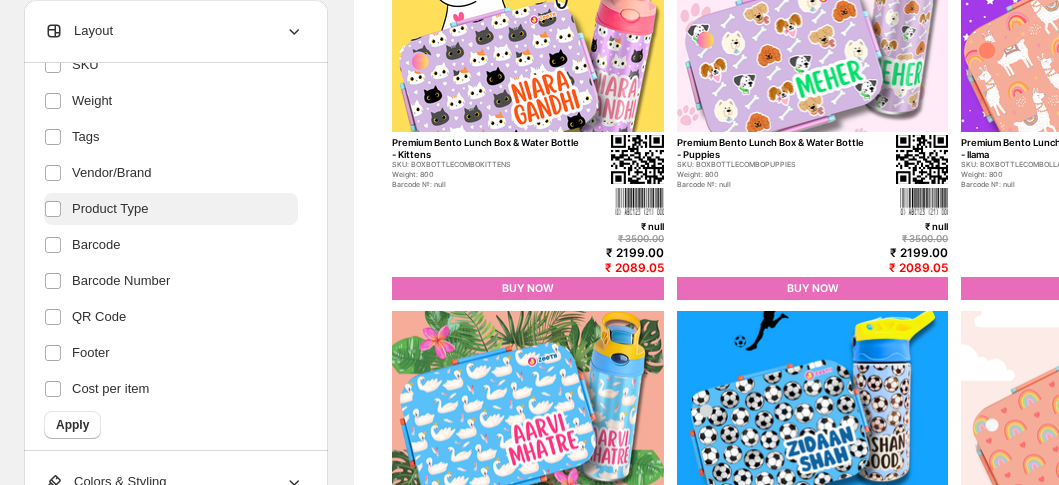click on "Product Type" at bounding box center [110, 209] 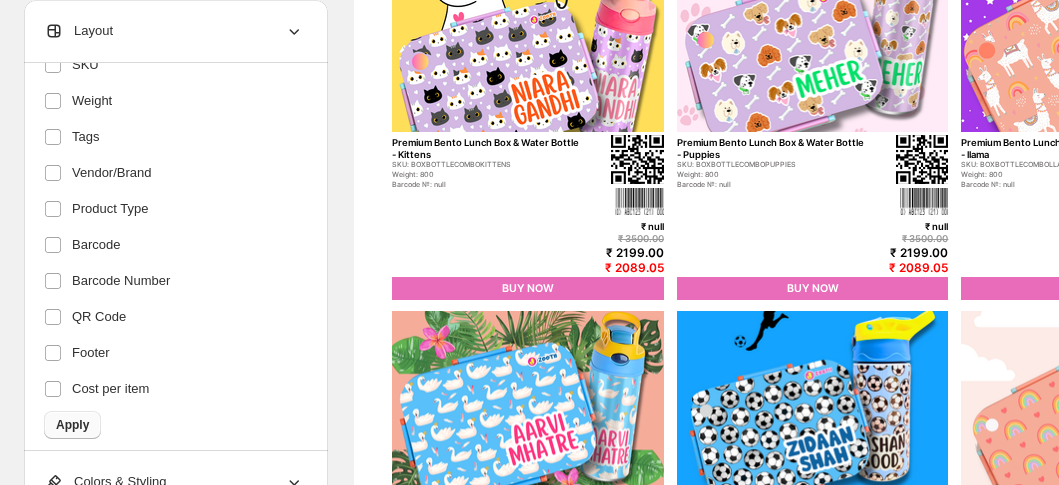 click on "Apply" at bounding box center [72, 425] 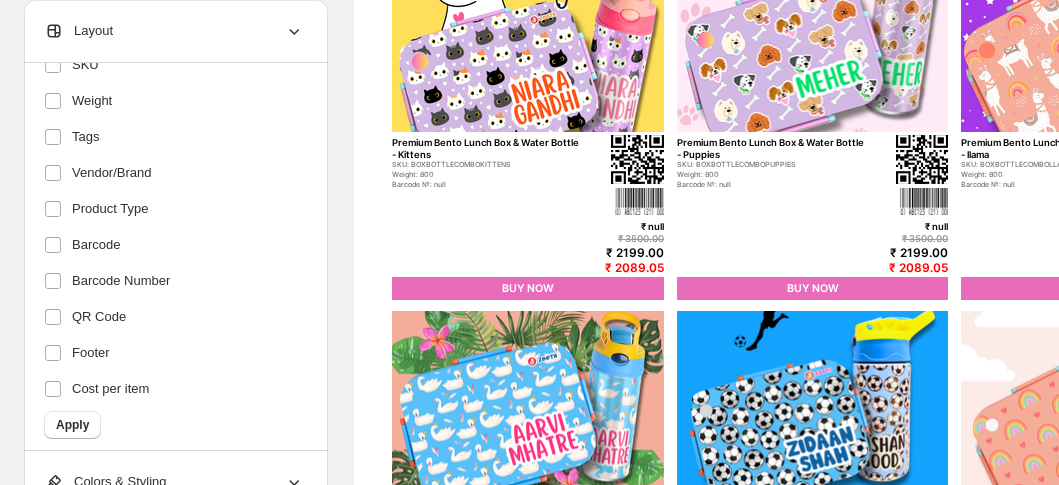 click on "Choose data you want to show Header Title Variant Title Compare At Price Price Discount Price Button Description Options Inventory QTY SKU Weight Tags Vendor/Brand Product Type Barcode Barcode Number QR Code Footer Cost per item Apply" at bounding box center (174, 46) 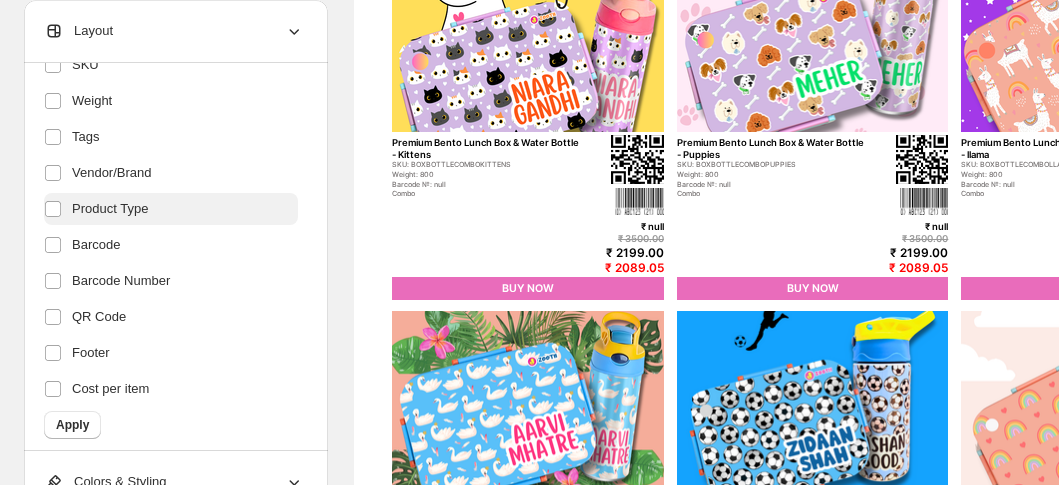 click on "Product Type" at bounding box center [110, 209] 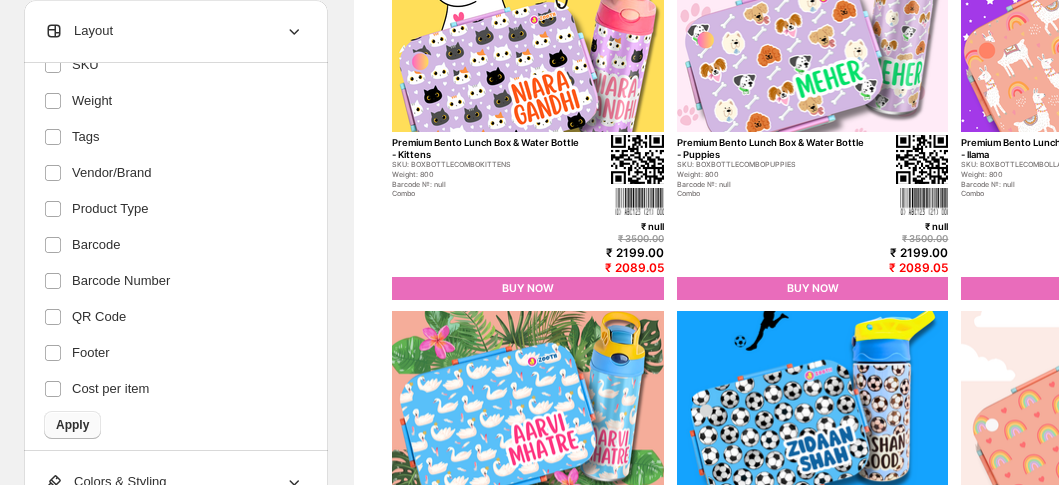 click on "Apply" at bounding box center (72, 425) 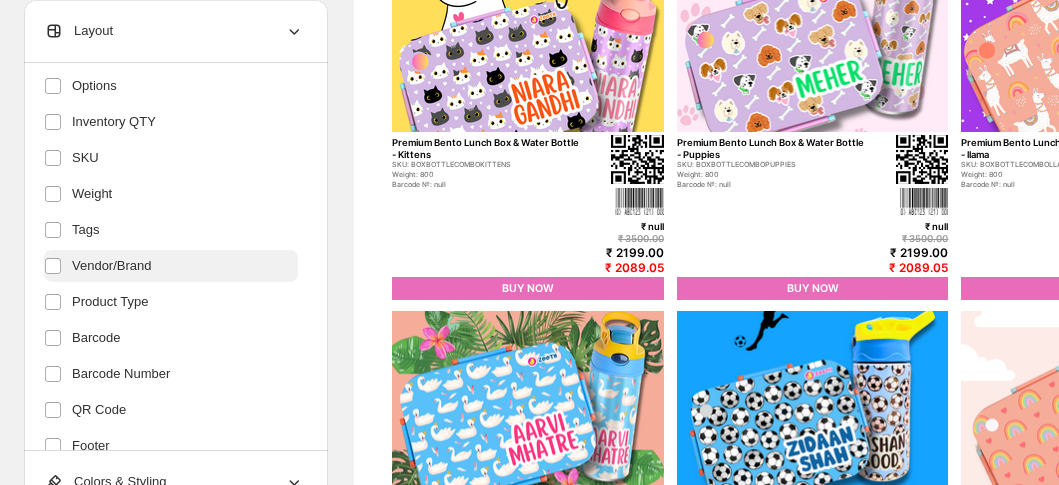 scroll, scrollTop: 528, scrollLeft: 0, axis: vertical 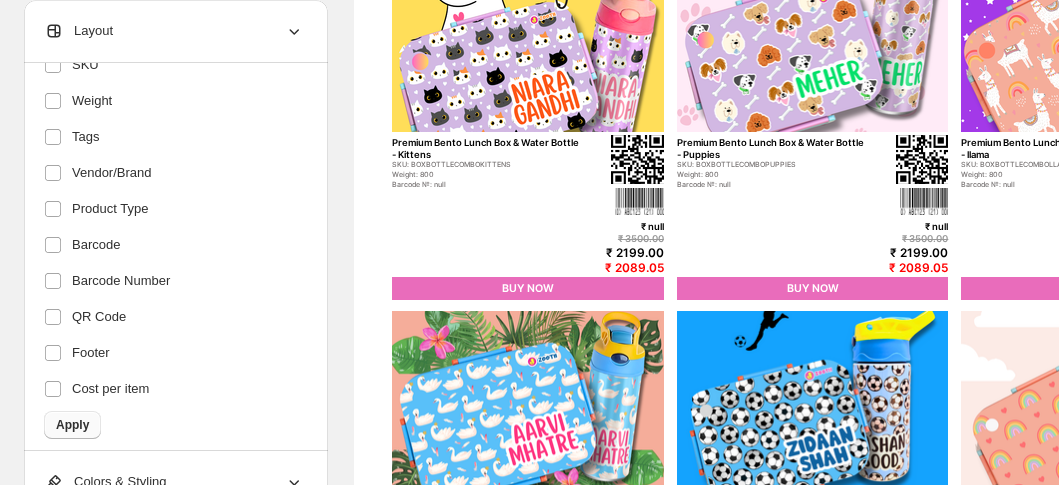 click on "Apply" at bounding box center [72, 425] 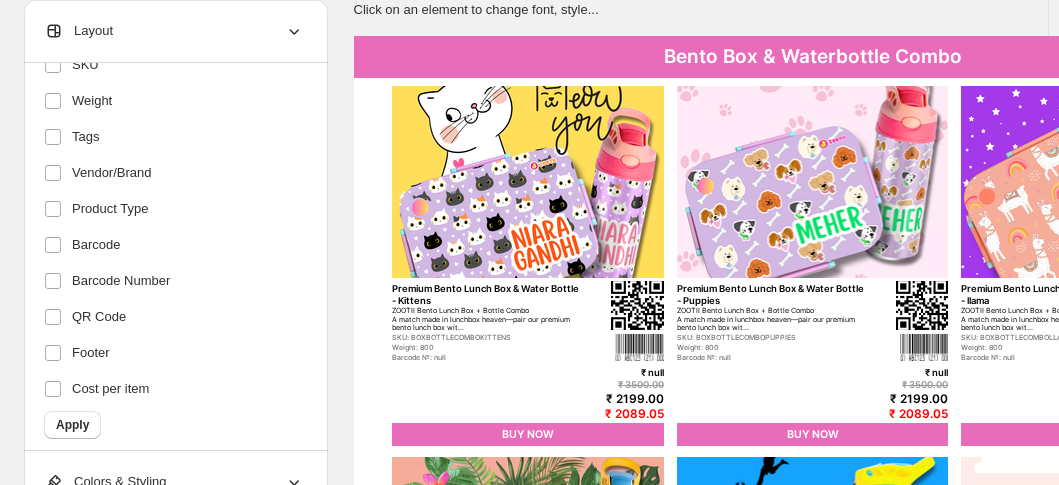 scroll, scrollTop: 0, scrollLeft: 0, axis: both 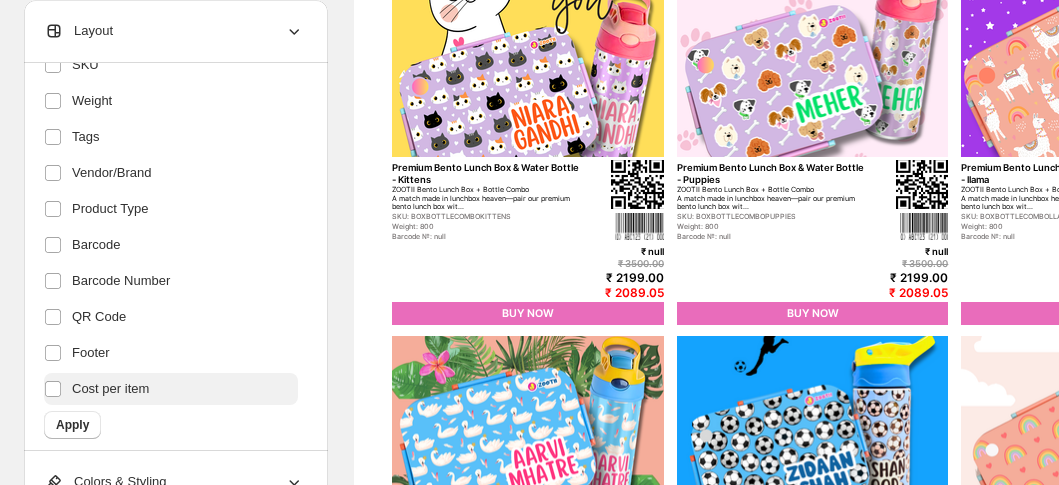 click on "Cost per item" at bounding box center [110, 389] 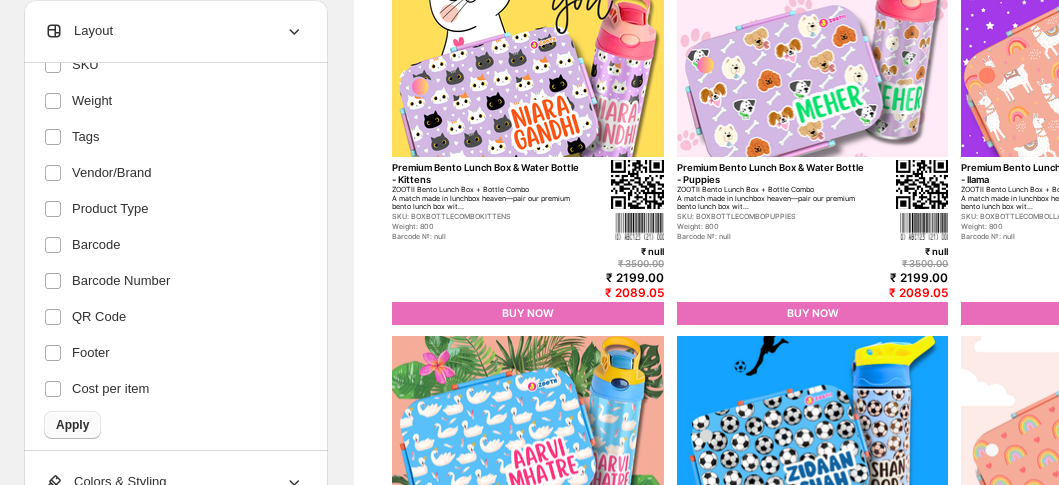 click on "Apply" at bounding box center (72, 425) 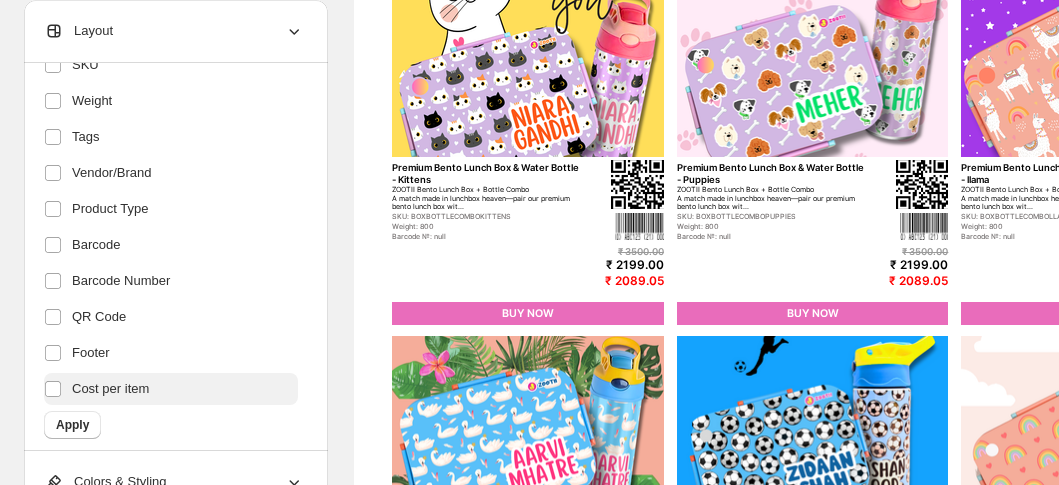 click on "Cost per item" at bounding box center [110, 389] 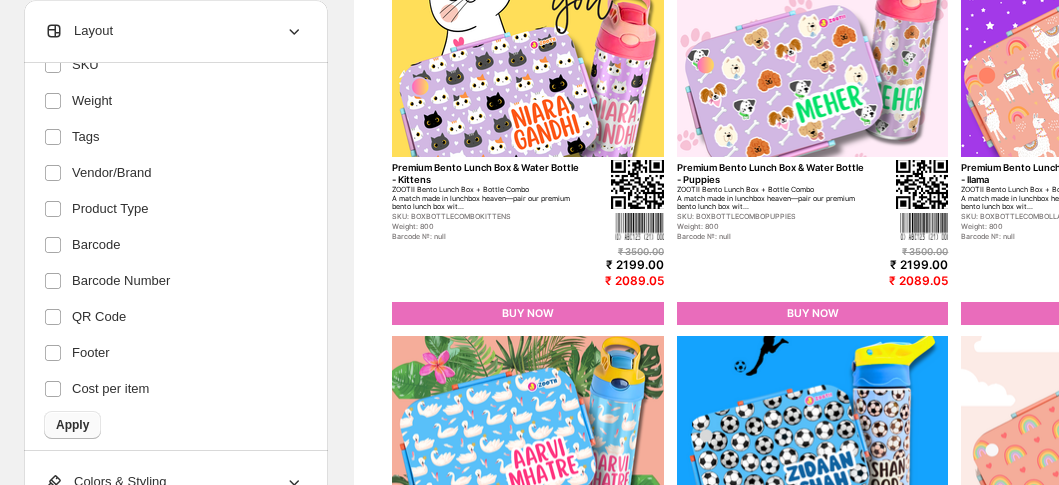 click on "Apply" at bounding box center [72, 425] 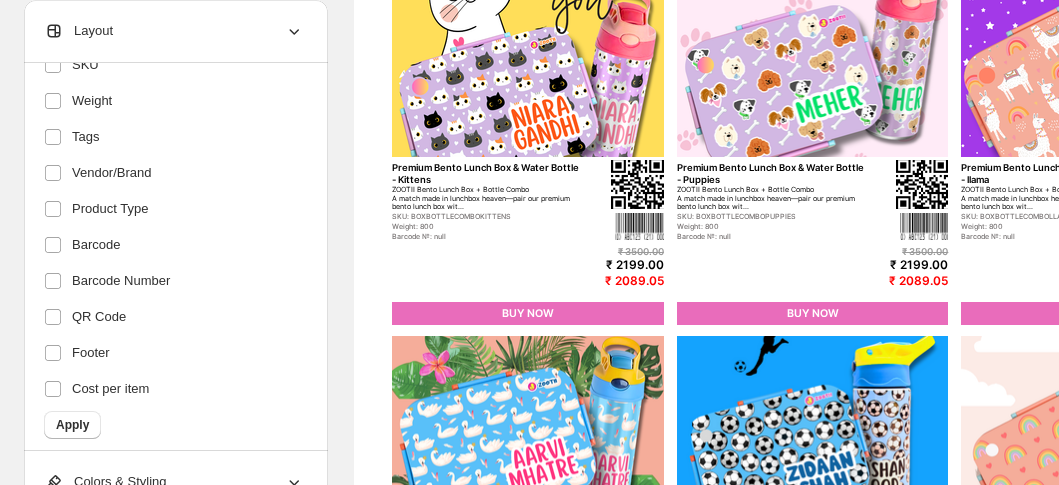 click on "Choose data you want to show Header Title Variant Title Compare At Price Price Discount Price Button Description Options Inventory QTY SKU Weight Tags Vendor/Brand Product Type Barcode Barcode Number QR Code Footer Cost per item Apply" at bounding box center [174, 46] 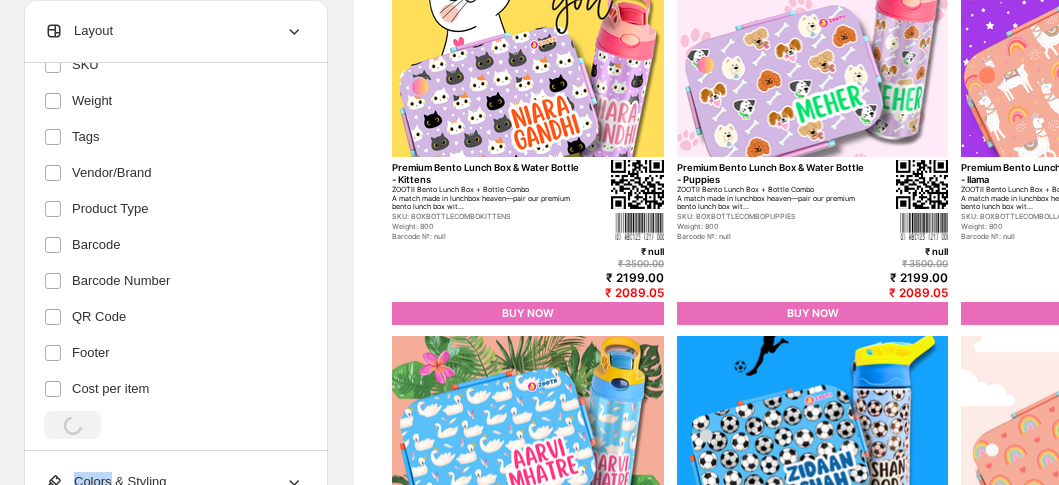 click on "Choose data you want to show Header Title Variant Title Compare At Price Price Discount Price Button Description Options Inventory QTY SKU Weight Tags Vendor/Brand Product Type Barcode Barcode Number QR Code Footer Cost per item Apply" at bounding box center (174, 46) 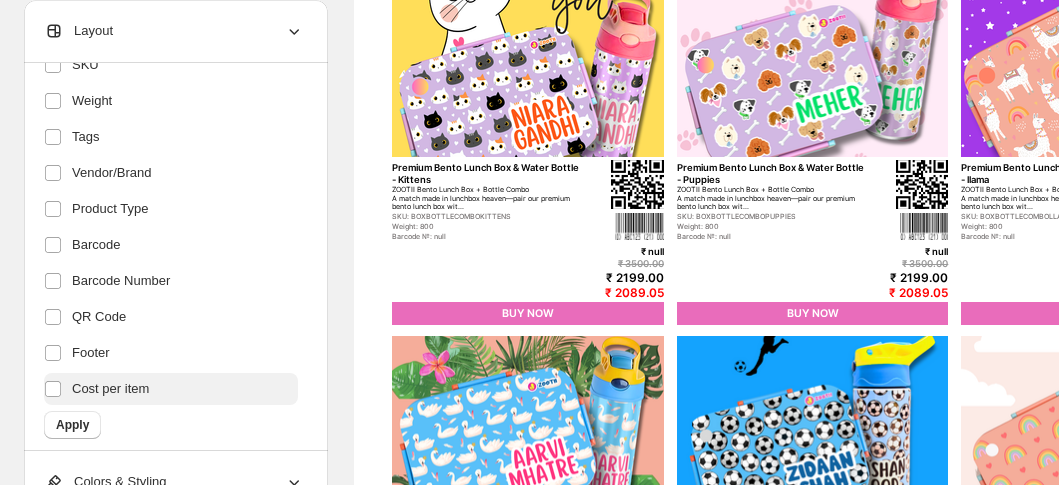 click on "Cost per item" at bounding box center [110, 389] 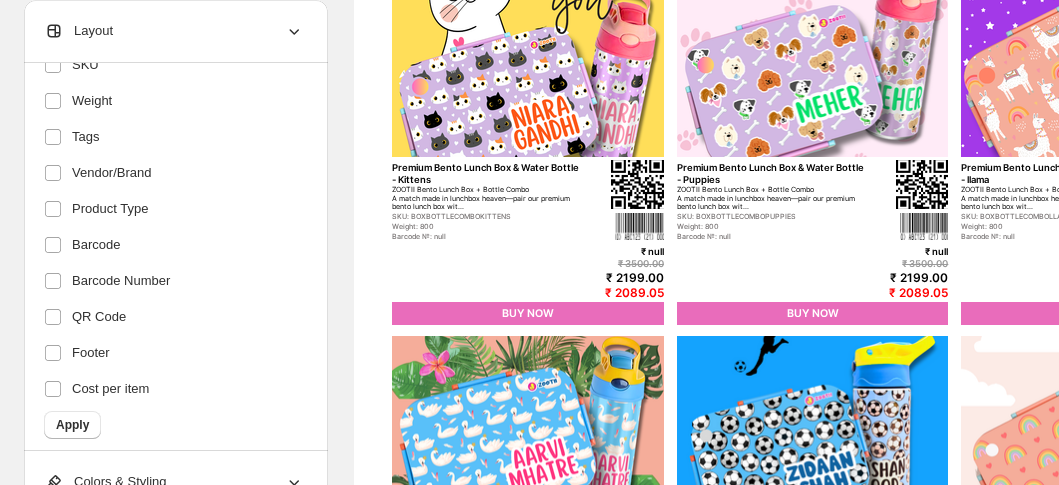 click on "Apply" at bounding box center [72, 425] 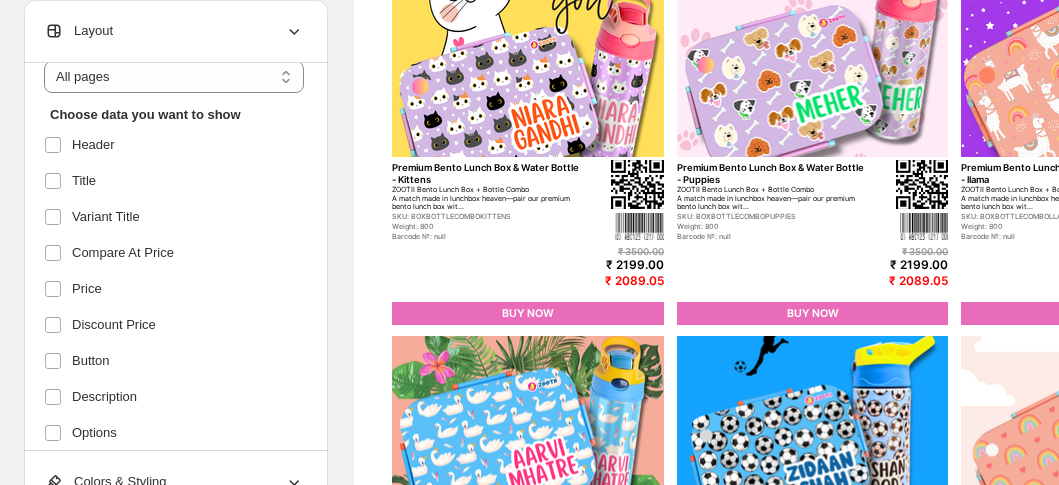 scroll, scrollTop: 65, scrollLeft: 0, axis: vertical 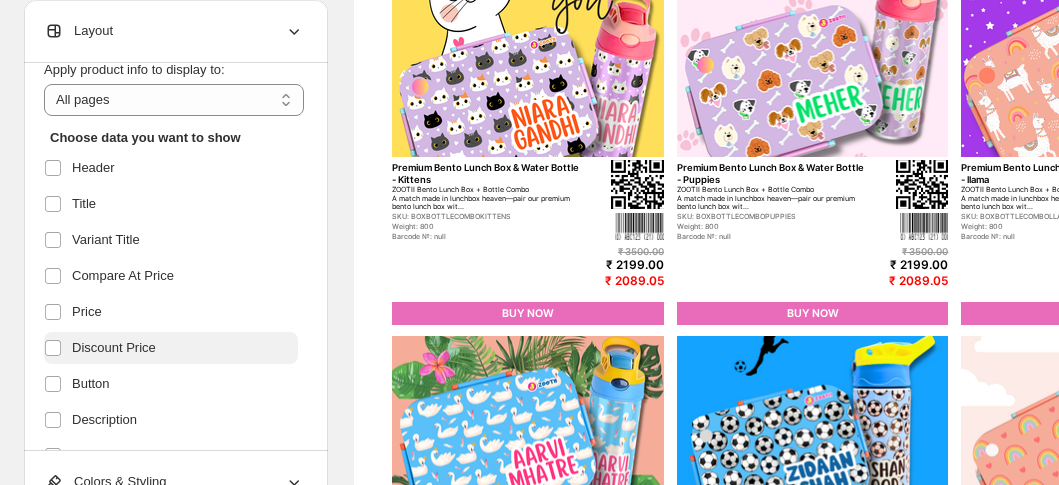 click on "Discount Price" at bounding box center (114, 348) 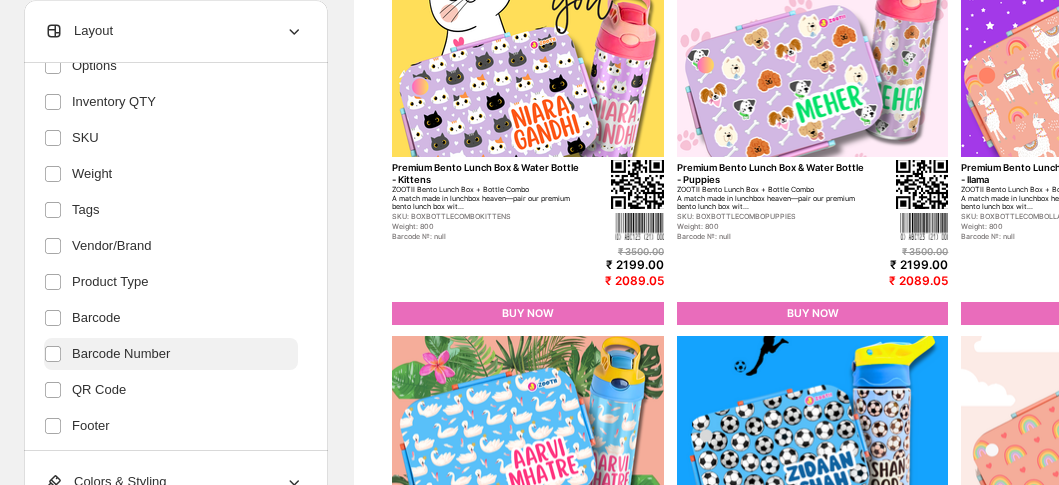 scroll, scrollTop: 528, scrollLeft: 0, axis: vertical 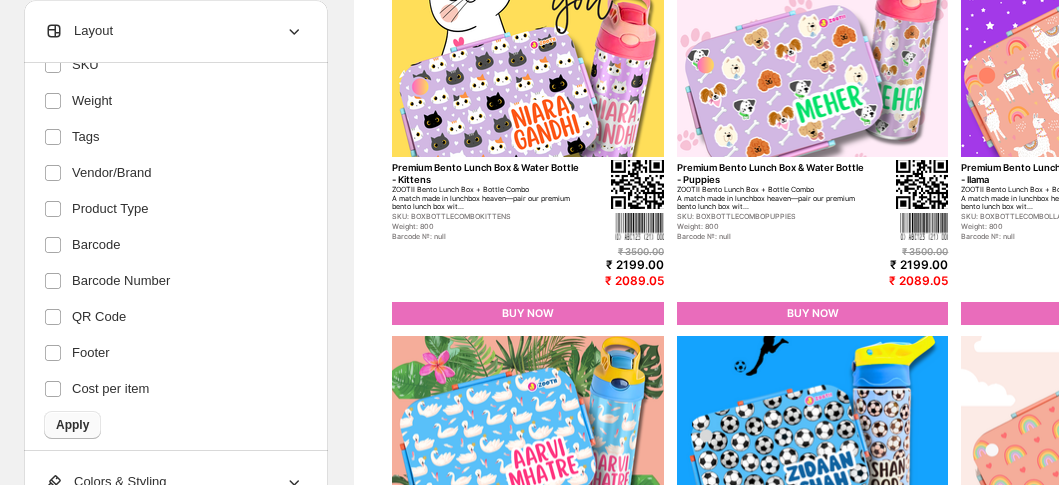 click on "Apply" at bounding box center [72, 425] 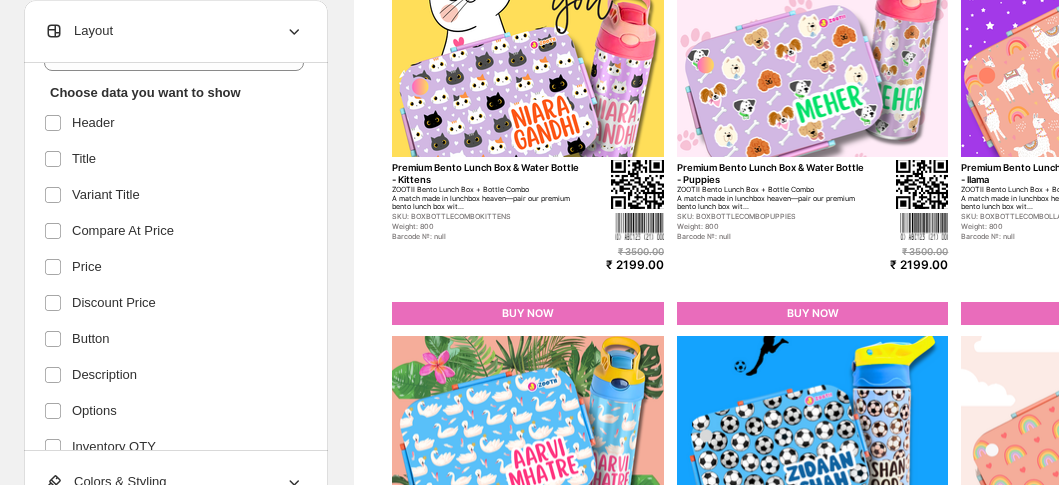 scroll, scrollTop: 0, scrollLeft: 0, axis: both 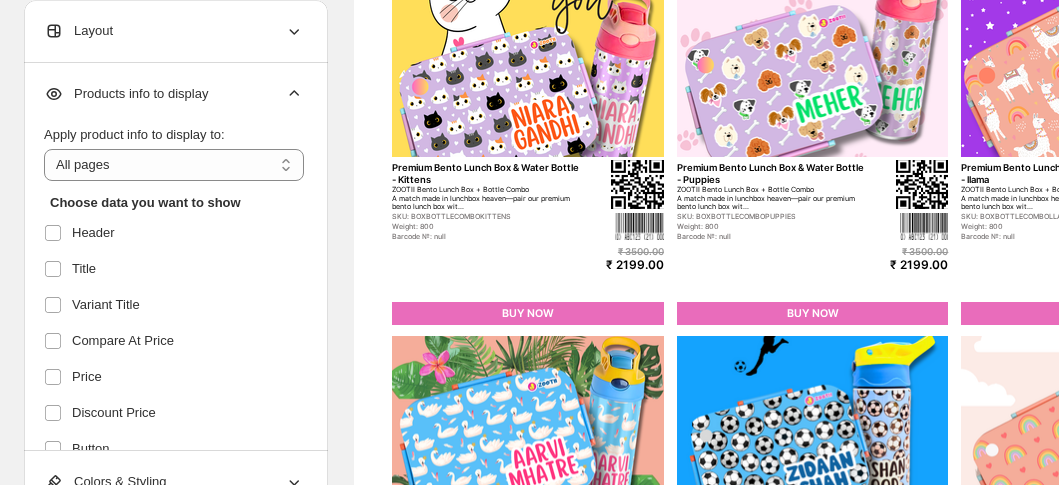 click on "Products info to display" at bounding box center (174, 94) 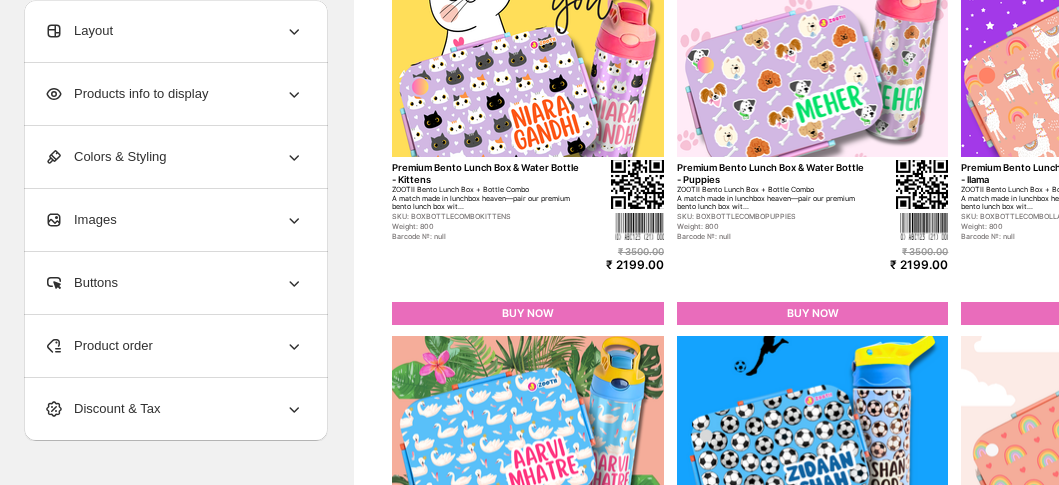 click on "Colors & Styling" at bounding box center (174, 157) 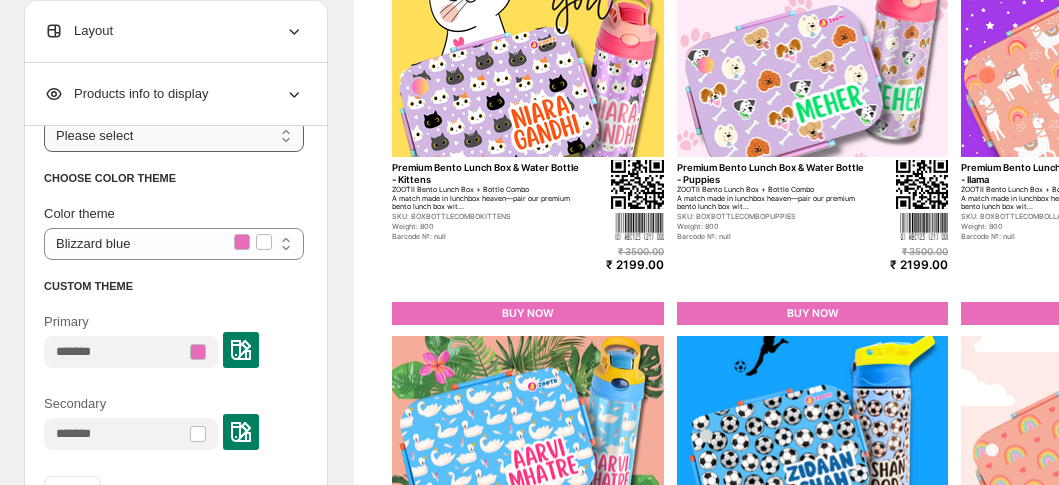 scroll, scrollTop: 94, scrollLeft: 0, axis: vertical 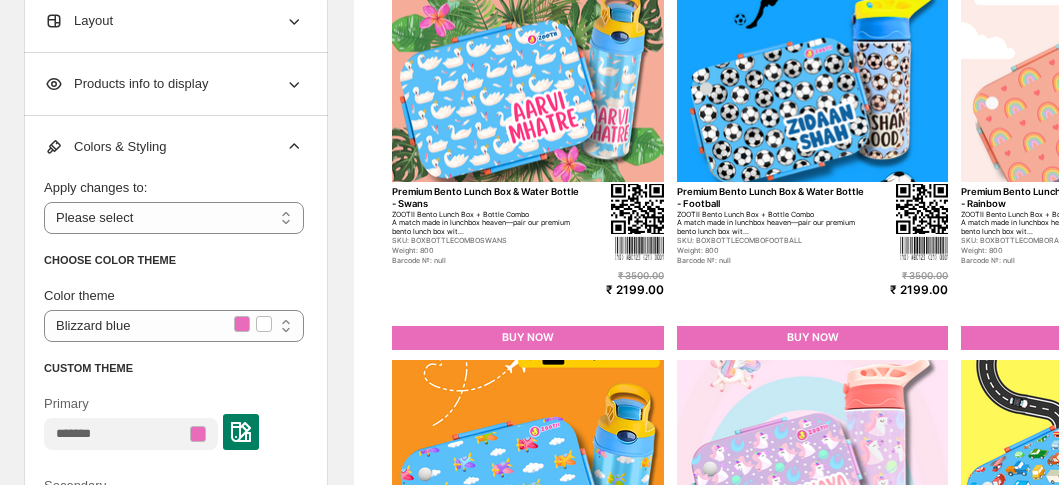 click on "Colors & Styling" at bounding box center (174, 147) 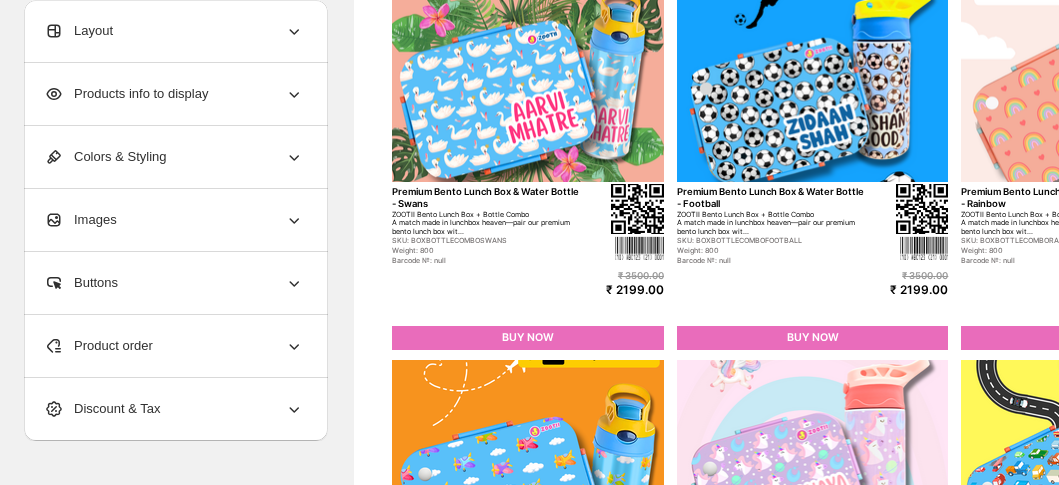 click on "Images" at bounding box center (174, 220) 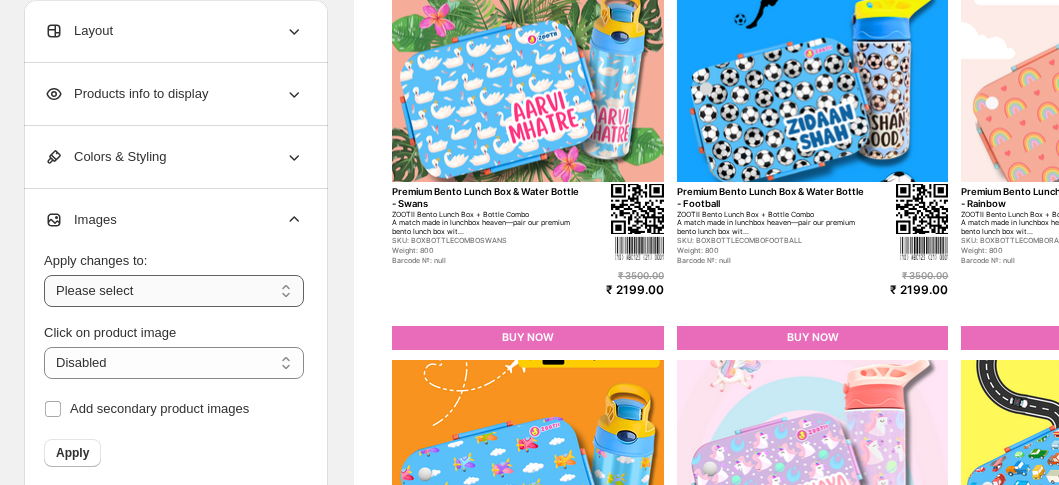 click on "**********" at bounding box center [174, 291] 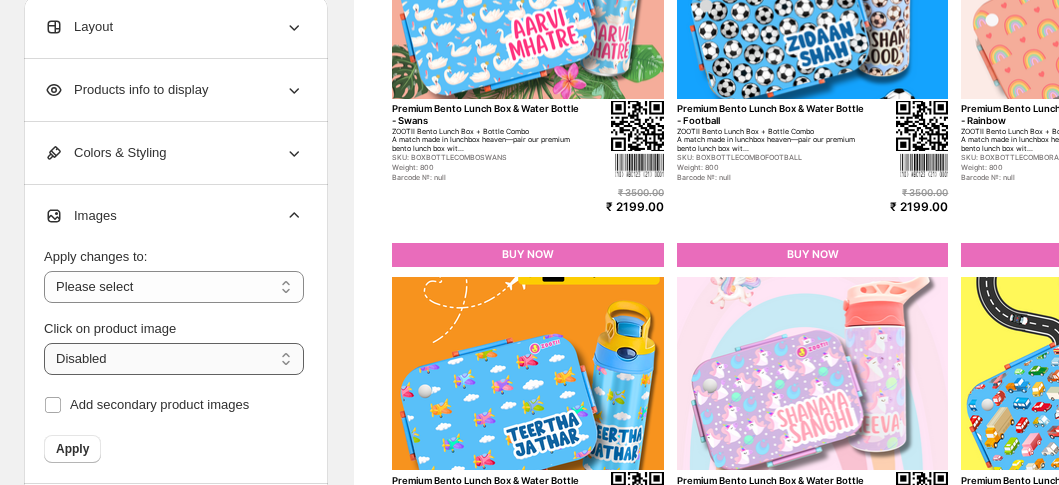scroll, scrollTop: 767, scrollLeft: 0, axis: vertical 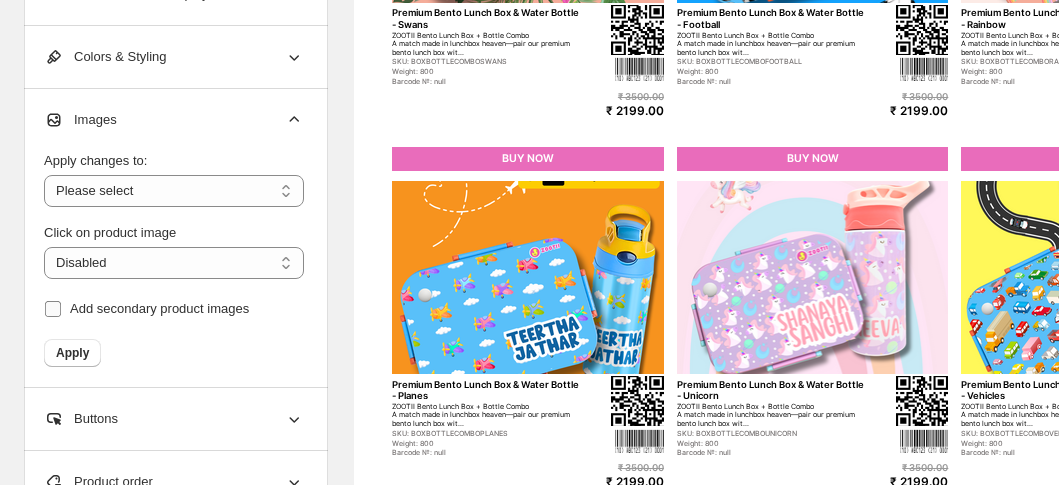 click on "Add secondary product images" at bounding box center (159, 308) 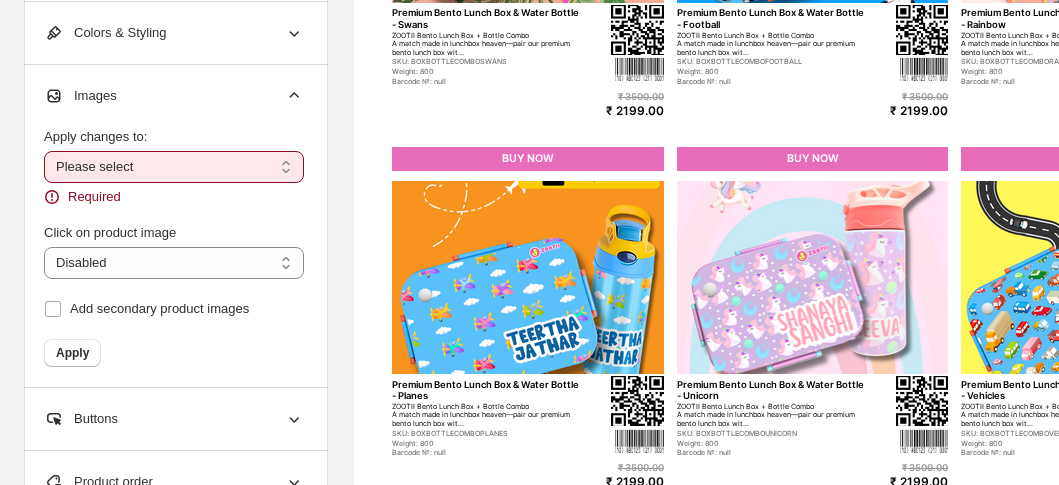 click on "**********" at bounding box center [174, 167] 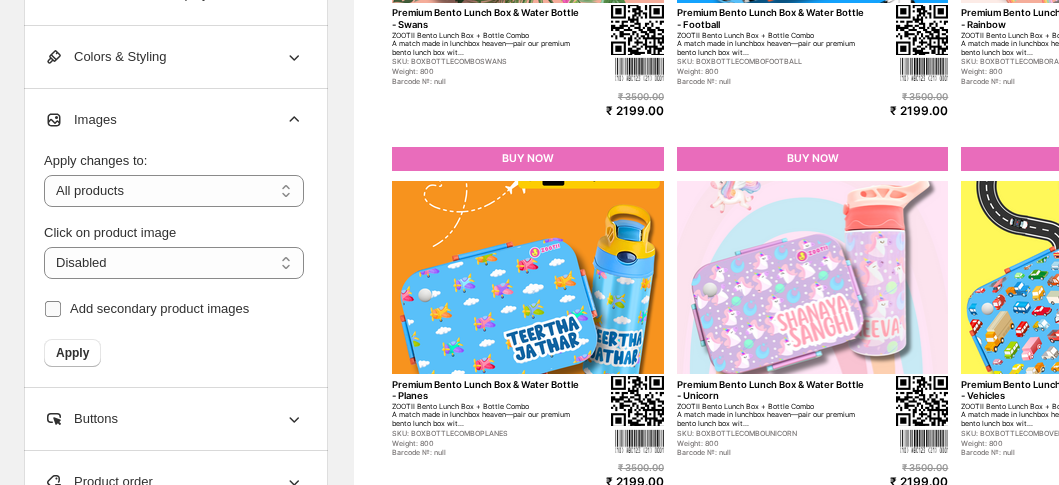 click on "Add secondary product images" at bounding box center (146, 309) 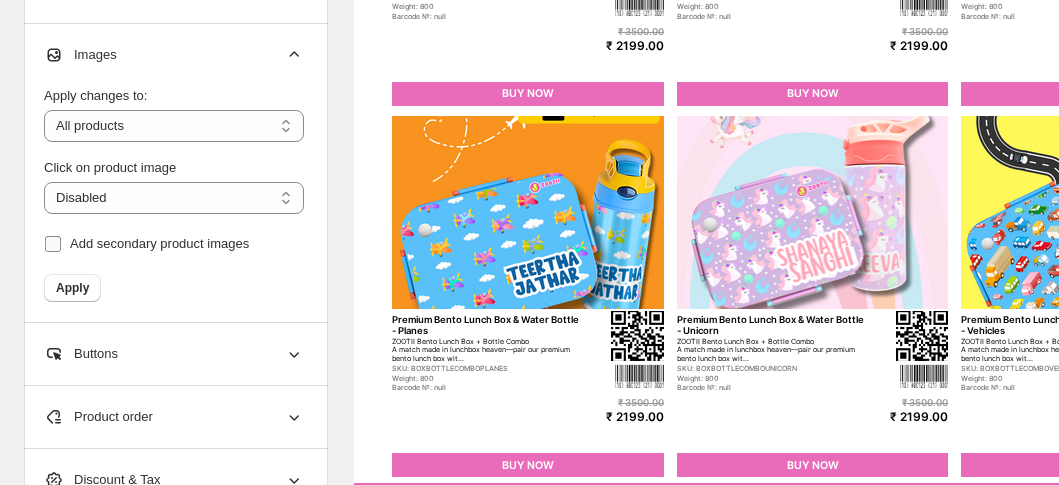 scroll, scrollTop: 940, scrollLeft: 0, axis: vertical 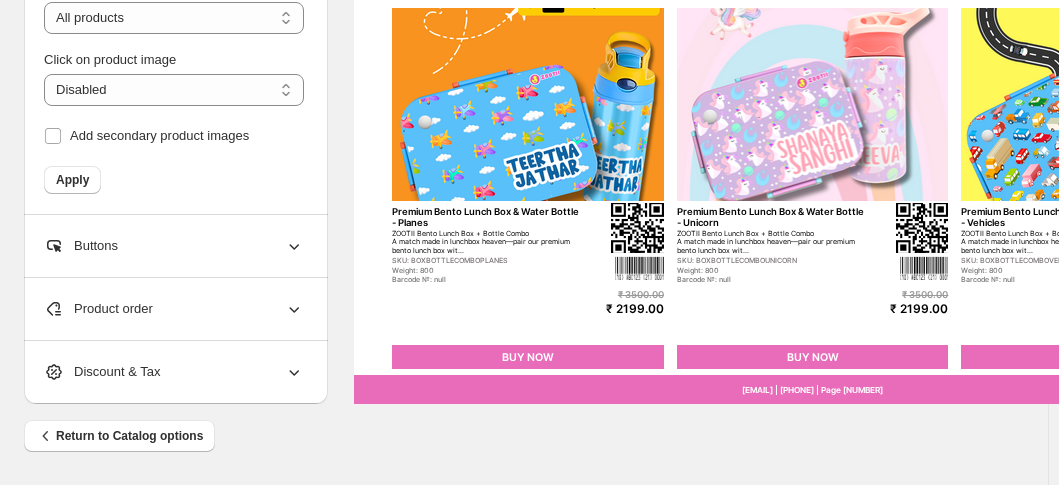 click on "Buttons" at bounding box center (174, 246) 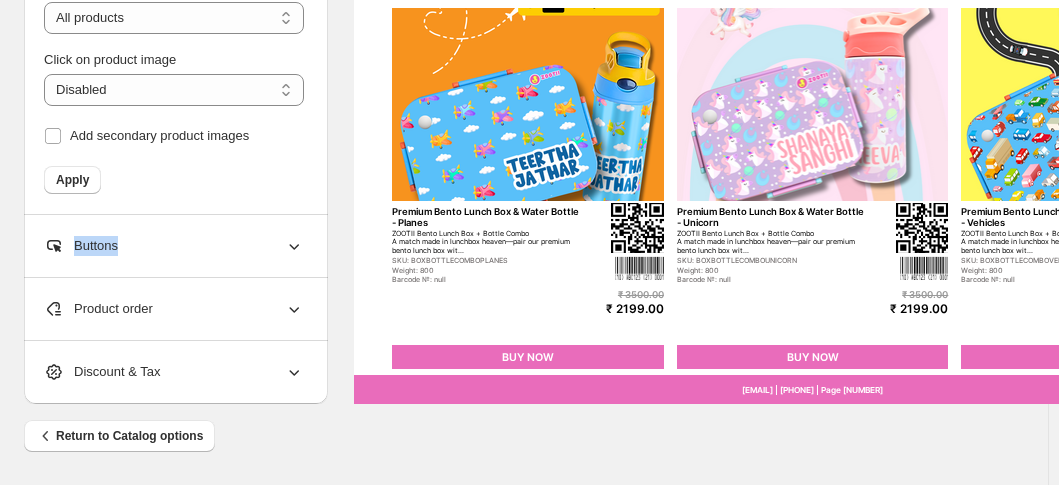 click on "Buttons" at bounding box center (174, 246) 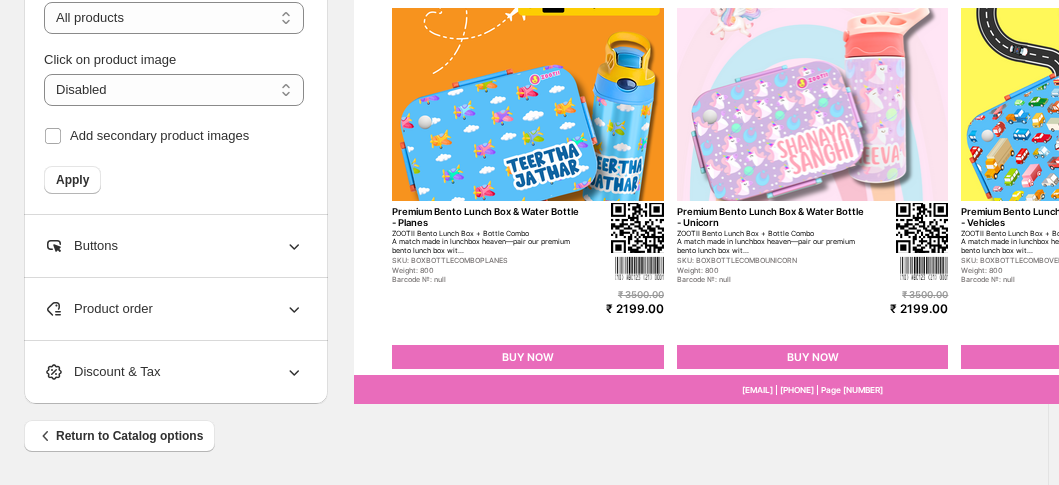 click on "Buttons" at bounding box center [174, 246] 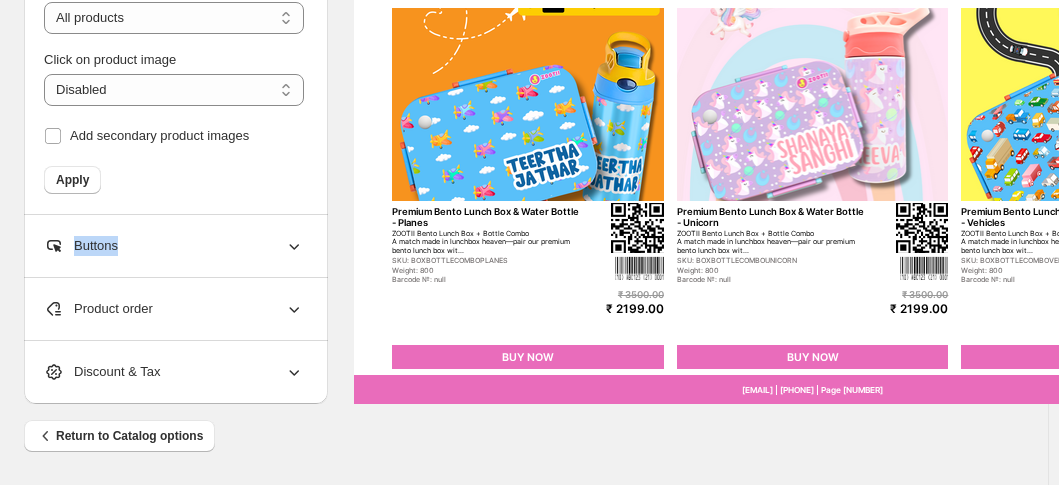 click on "Buttons" at bounding box center (174, 246) 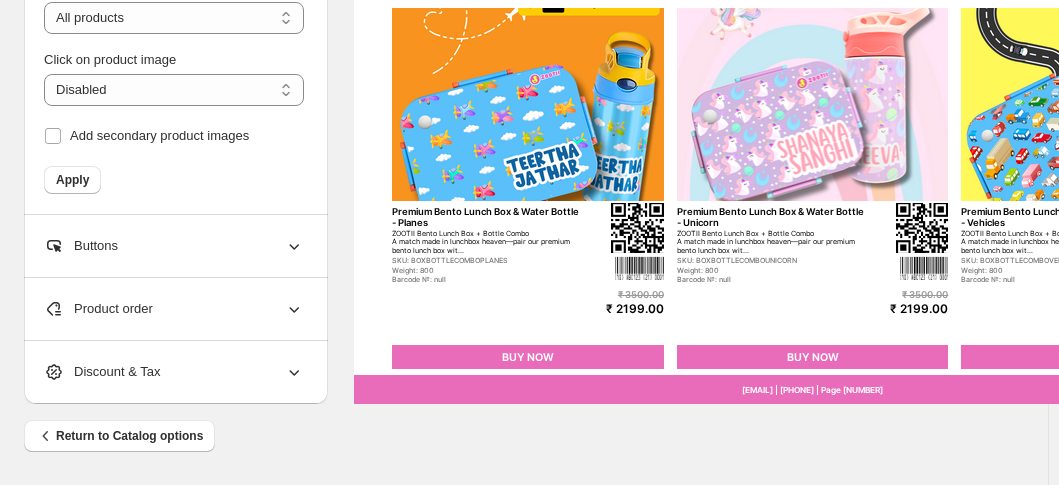 click on "Buttons" at bounding box center (174, 246) 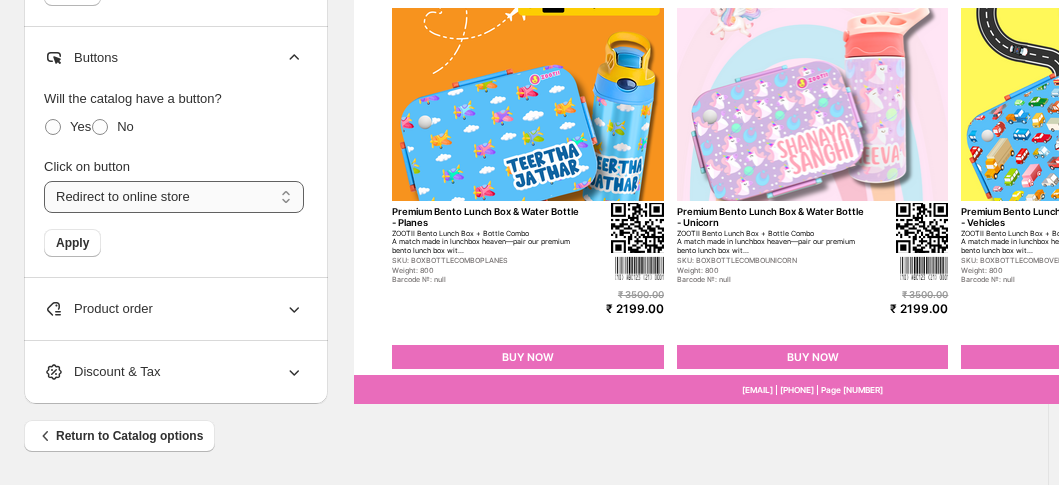 click on "**********" at bounding box center [174, 197] 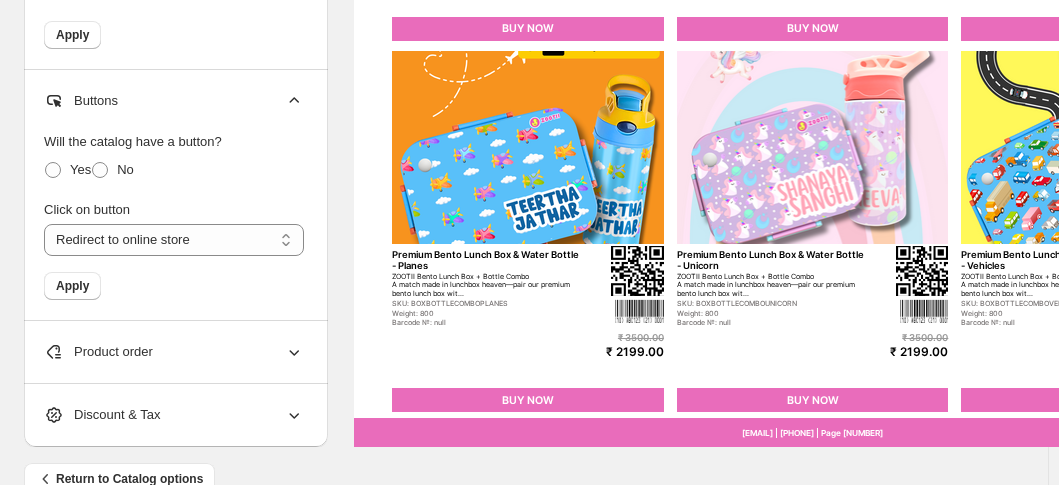 scroll, scrollTop: 893, scrollLeft: 0, axis: vertical 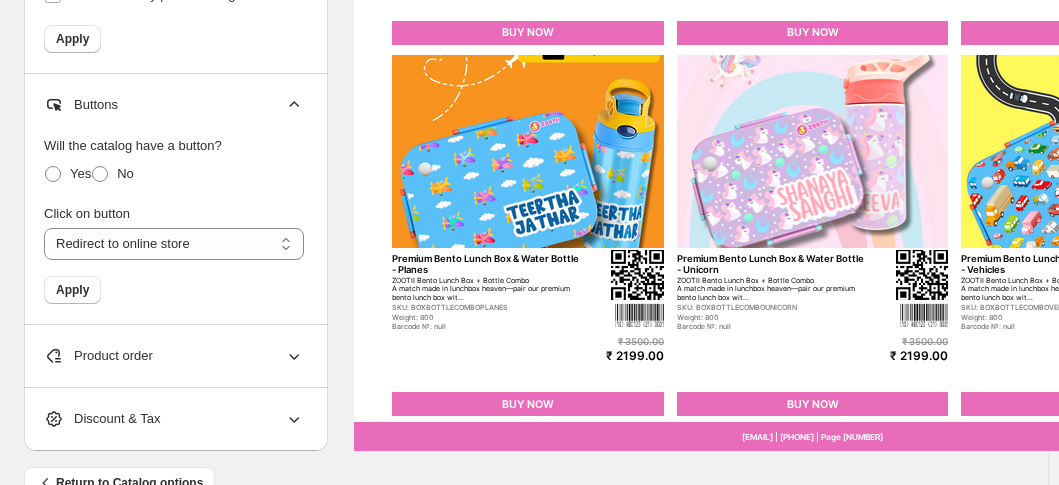 click 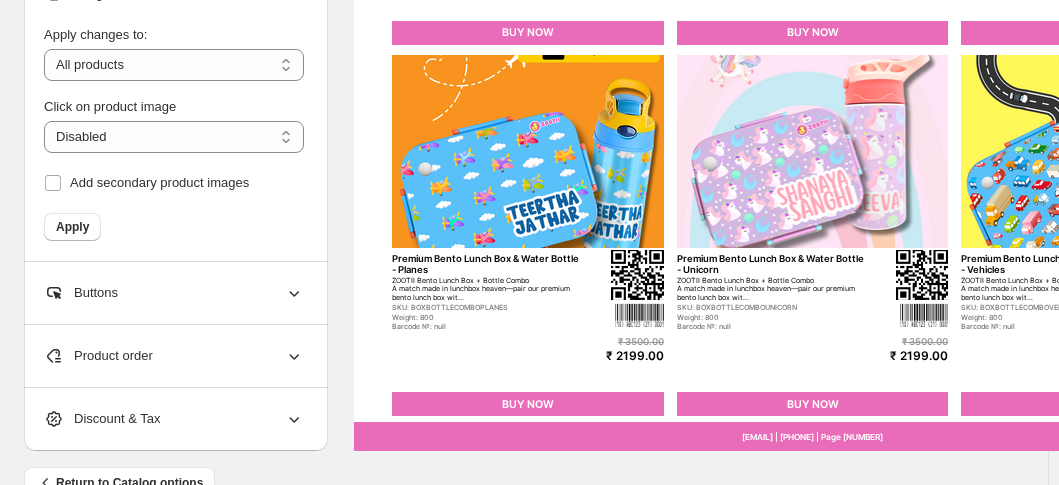 click on "Product order" at bounding box center [174, 356] 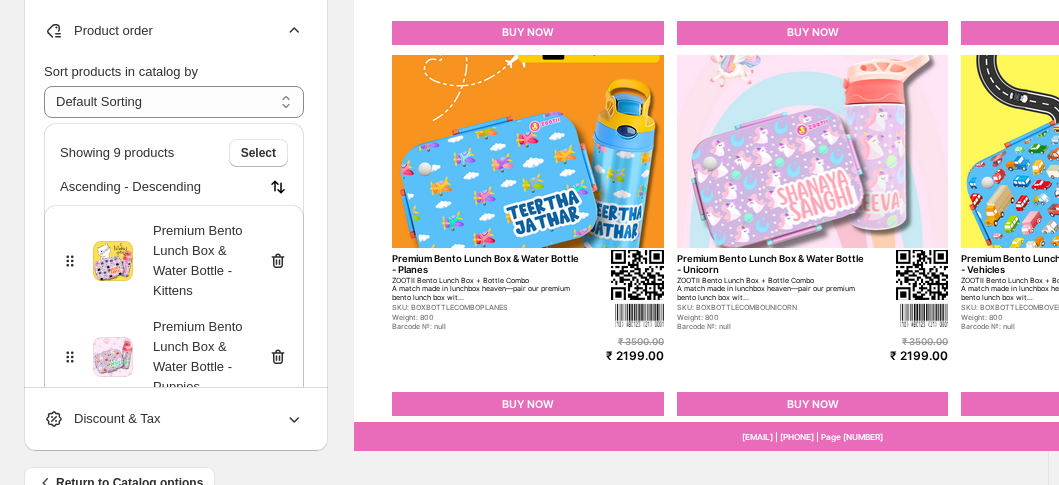 scroll, scrollTop: 717, scrollLeft: 0, axis: vertical 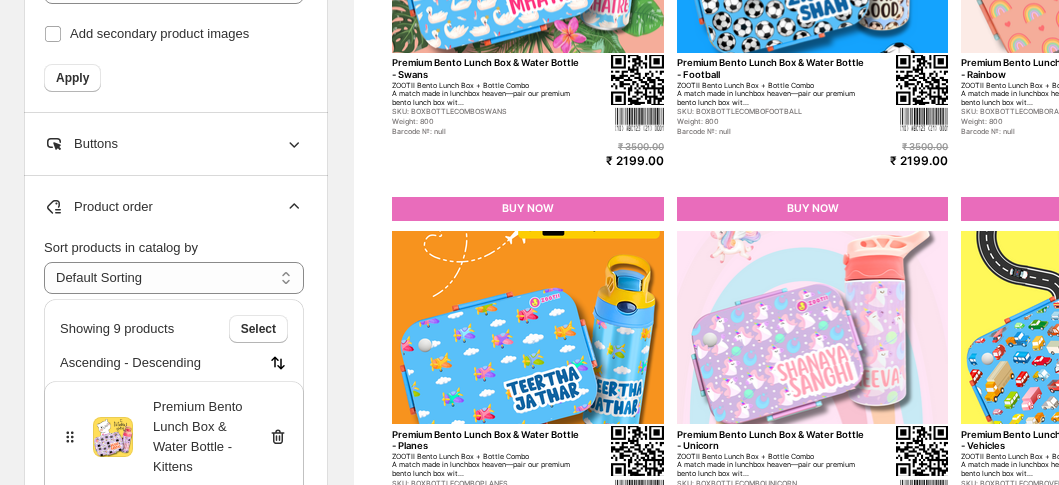 click on "Product order" at bounding box center (174, 207) 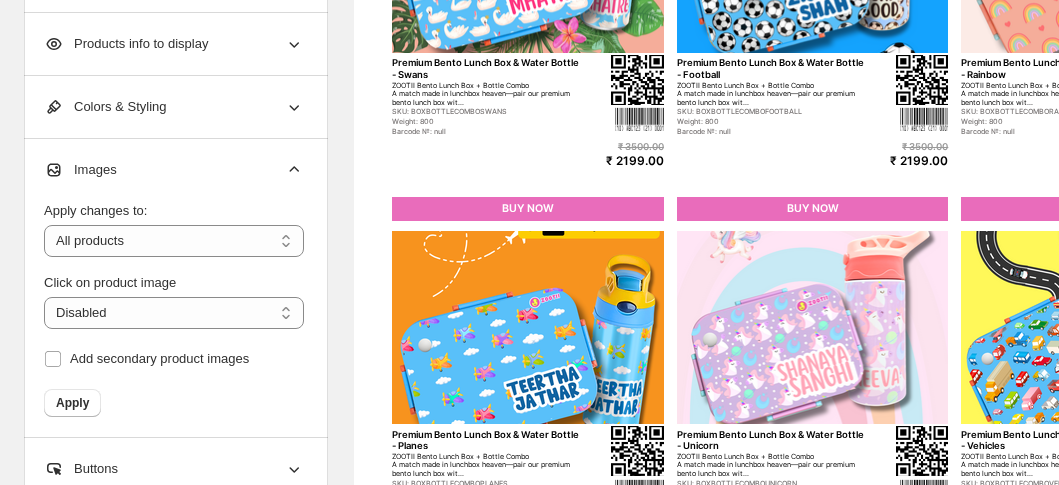 click 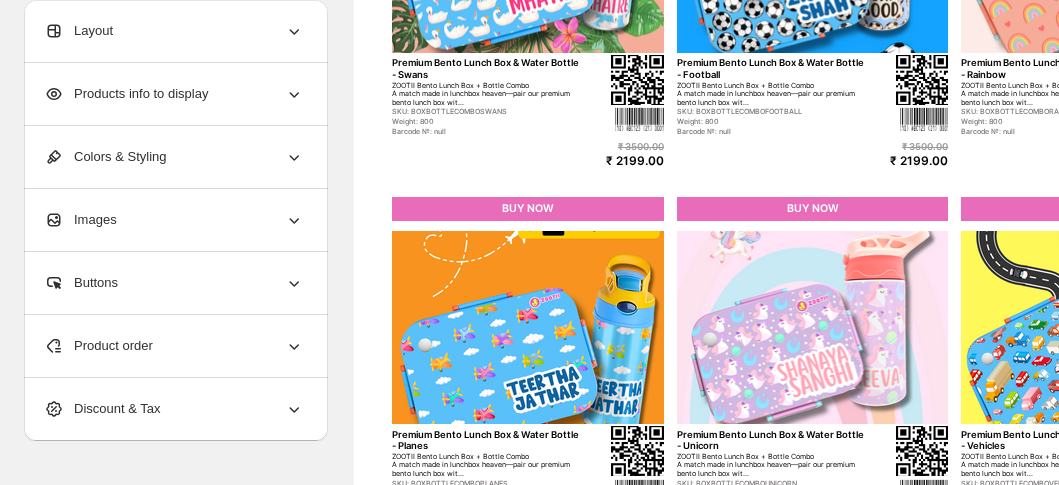 click 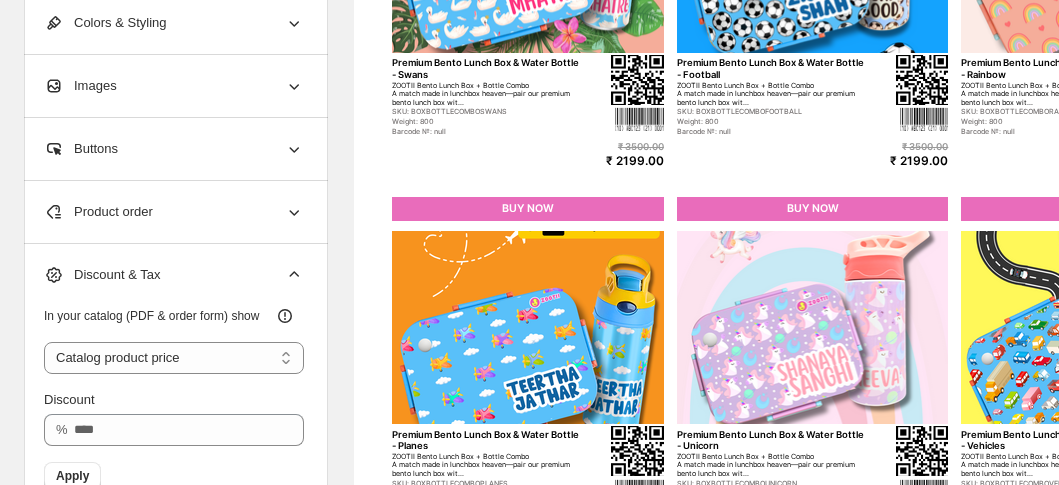 scroll, scrollTop: 22, scrollLeft: 0, axis: vertical 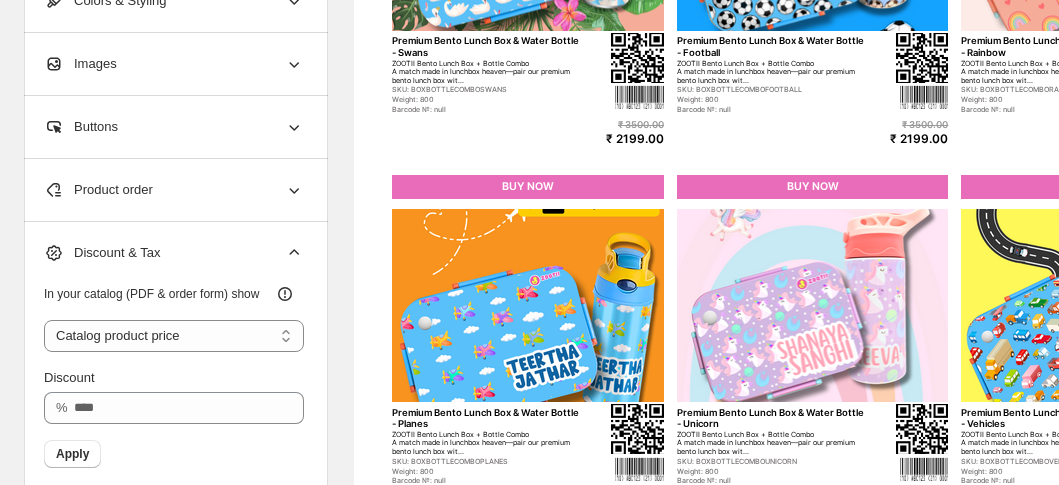 click 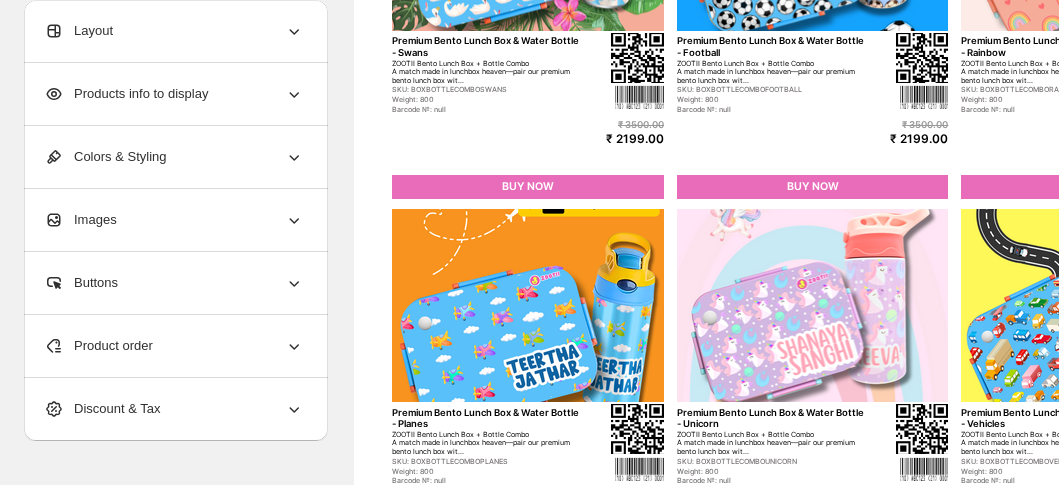 scroll, scrollTop: 191, scrollLeft: 0, axis: vertical 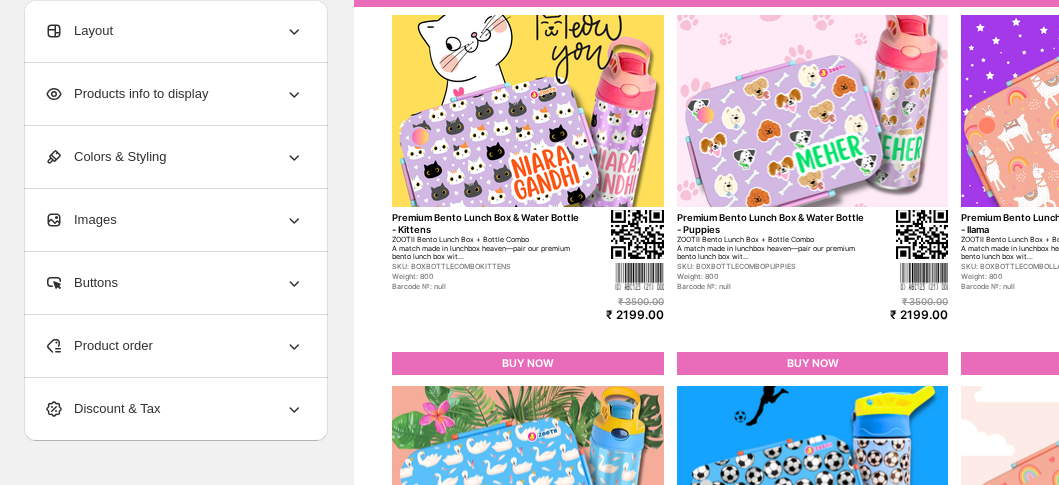 click 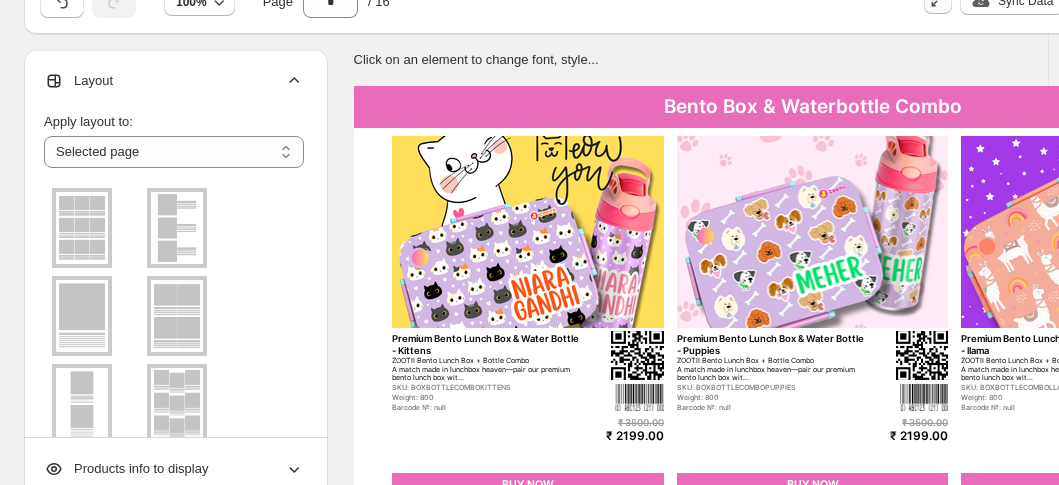 scroll, scrollTop: 0, scrollLeft: 0, axis: both 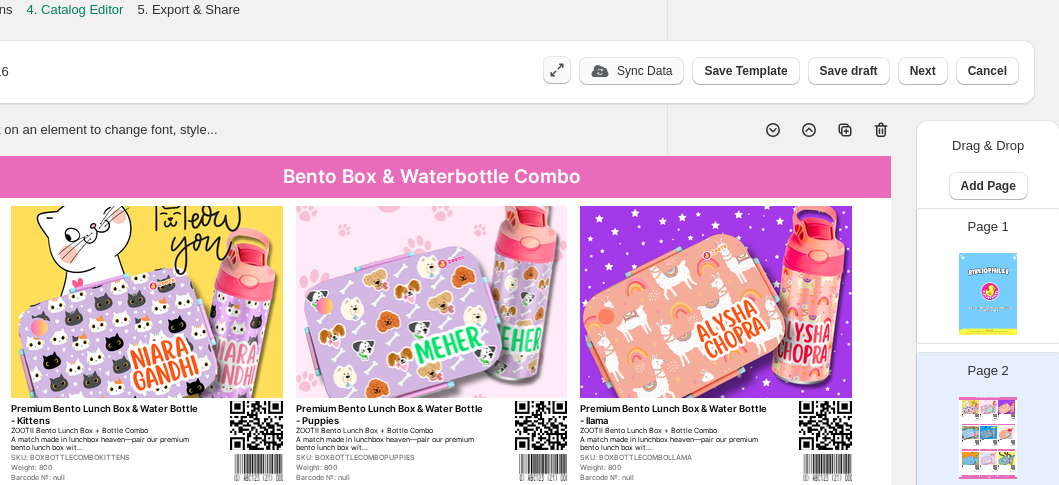 click on "Sync Data" at bounding box center (644, 71) 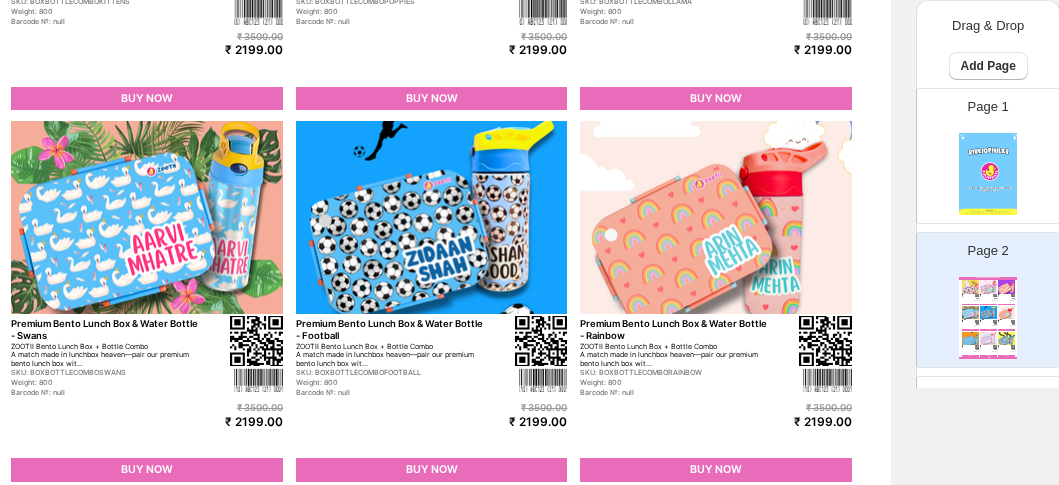 scroll, scrollTop: 0, scrollLeft: 381, axis: horizontal 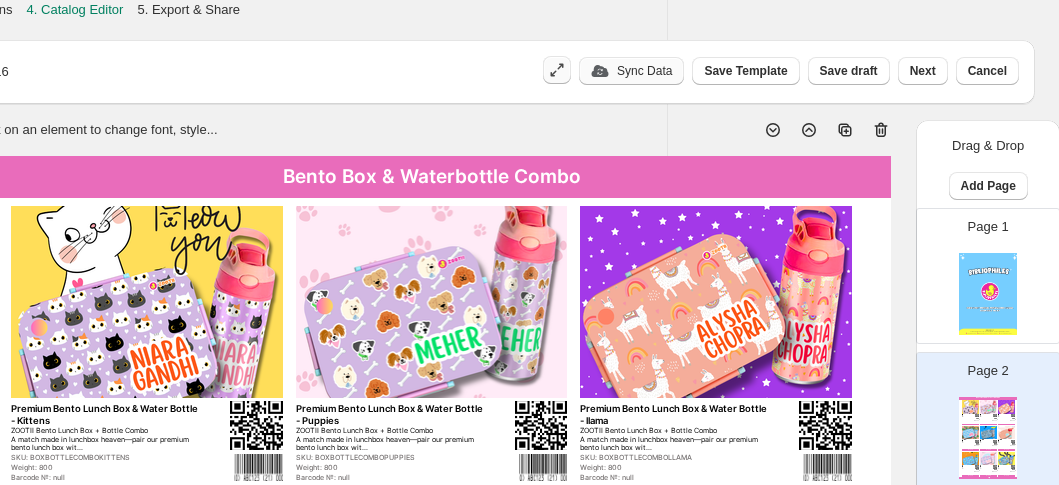 click on "Click on an element to change font, style..." at bounding box center (424, 122) 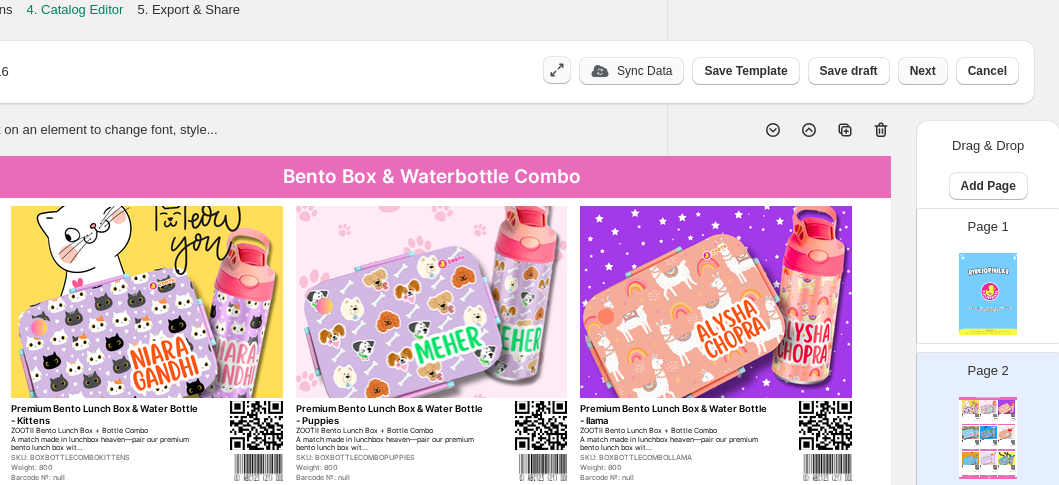 click on "Next" at bounding box center (923, 71) 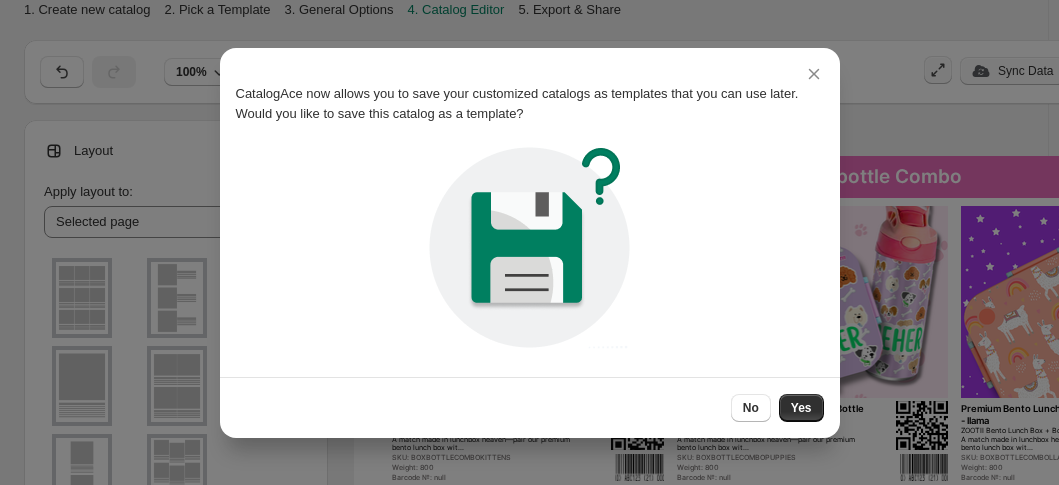 scroll, scrollTop: 0, scrollLeft: 0, axis: both 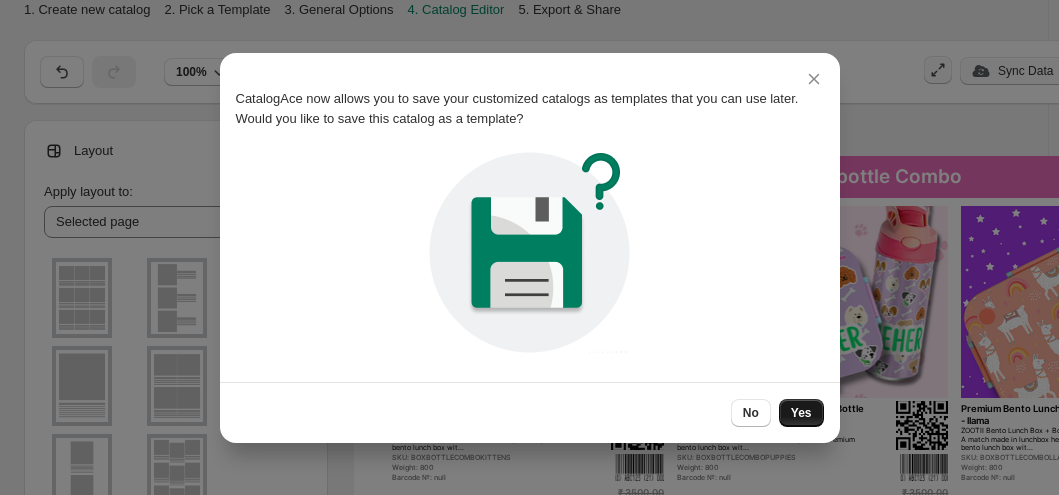 click on "Yes" at bounding box center (801, 413) 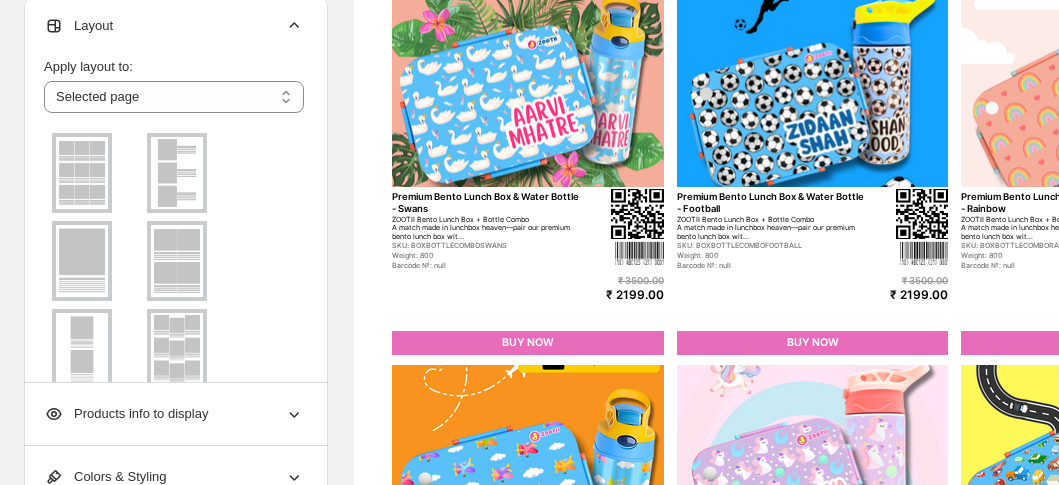 scroll, scrollTop: 940, scrollLeft: 0, axis: vertical 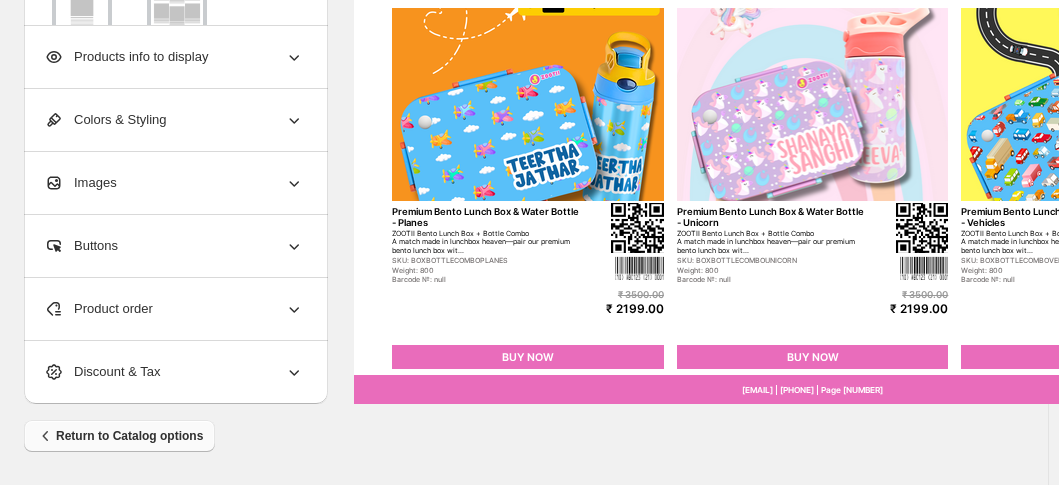 click on "Return to Catalog options" at bounding box center [119, 436] 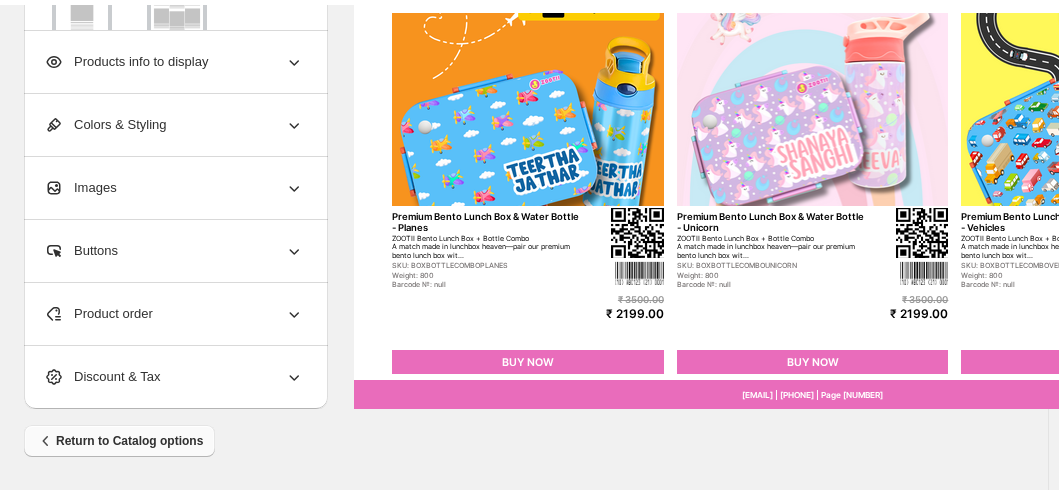 scroll, scrollTop: 0, scrollLeft: 0, axis: both 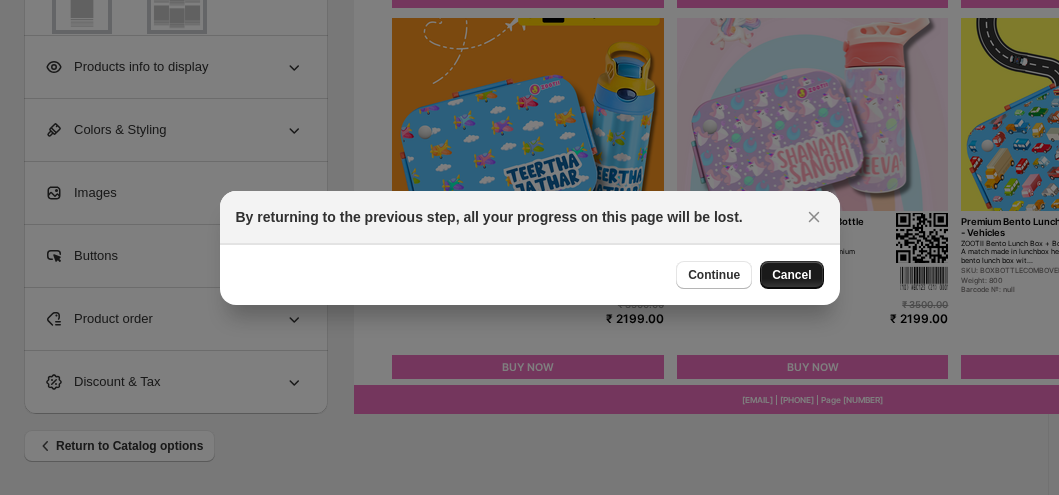 click on "Cancel" at bounding box center [791, 275] 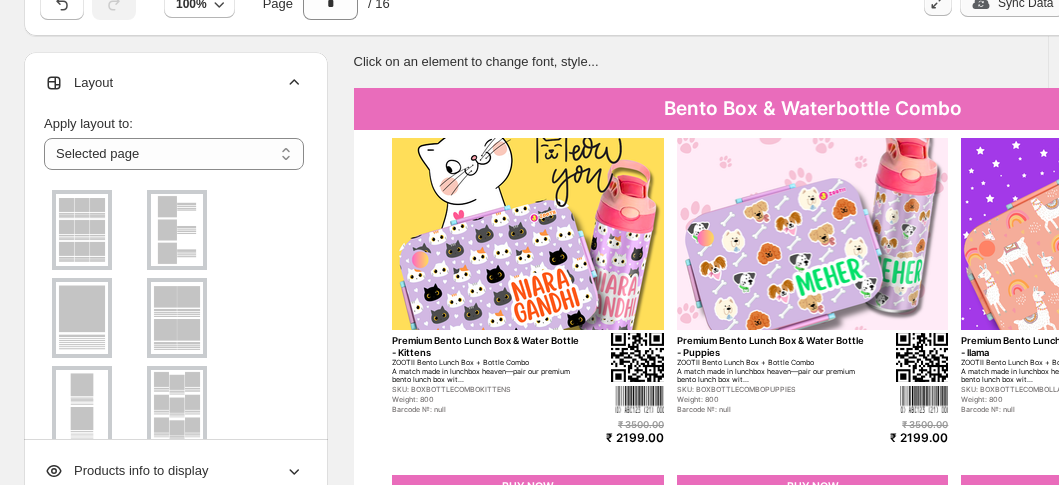 scroll, scrollTop: 0, scrollLeft: 0, axis: both 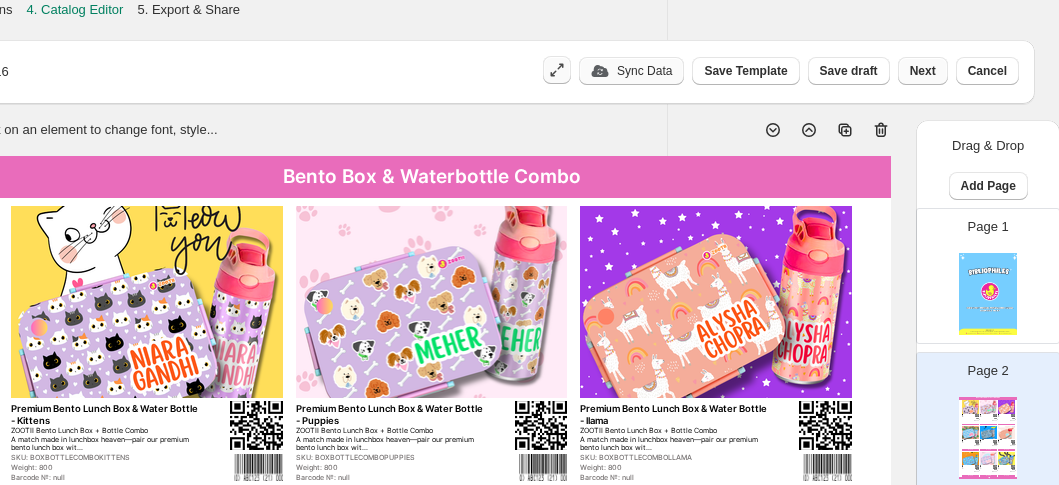 click on "Next" at bounding box center (923, 71) 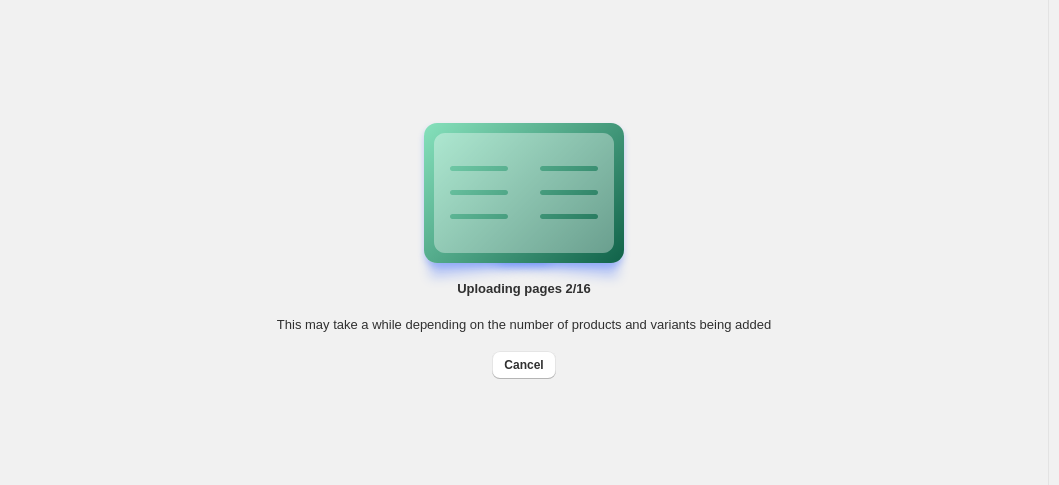 scroll, scrollTop: 0, scrollLeft: 0, axis: both 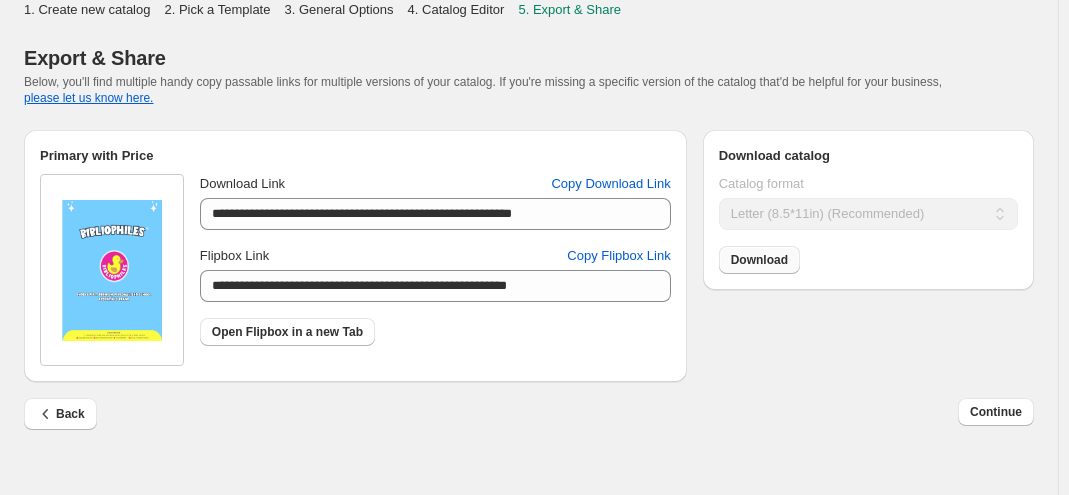 click on "Download" at bounding box center (759, 260) 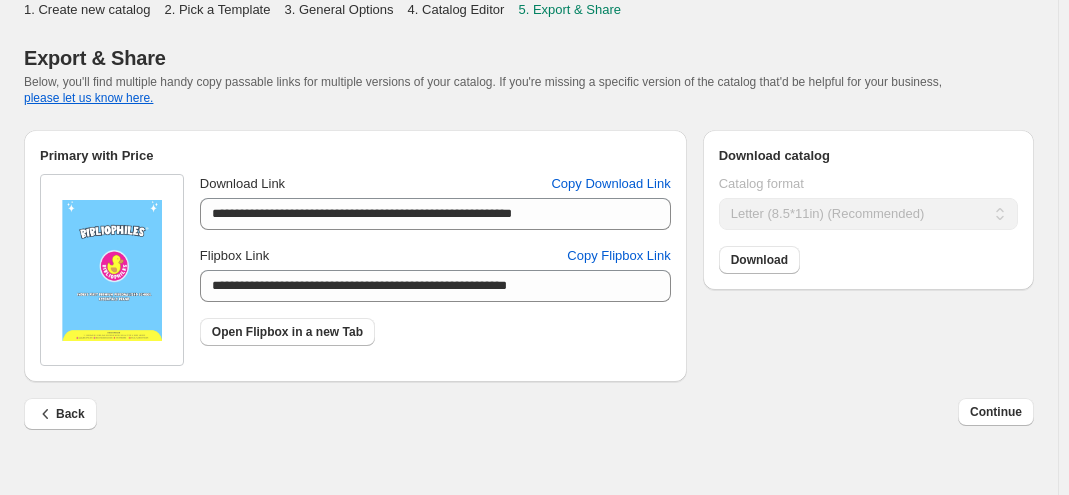 click on "Below, you'll find multiple handy copy passable links for multiple versions of your catalog. If you're missing a specific version of the catalog that'd be helpful for your business,  please let us know here." at bounding box center (483, 90) 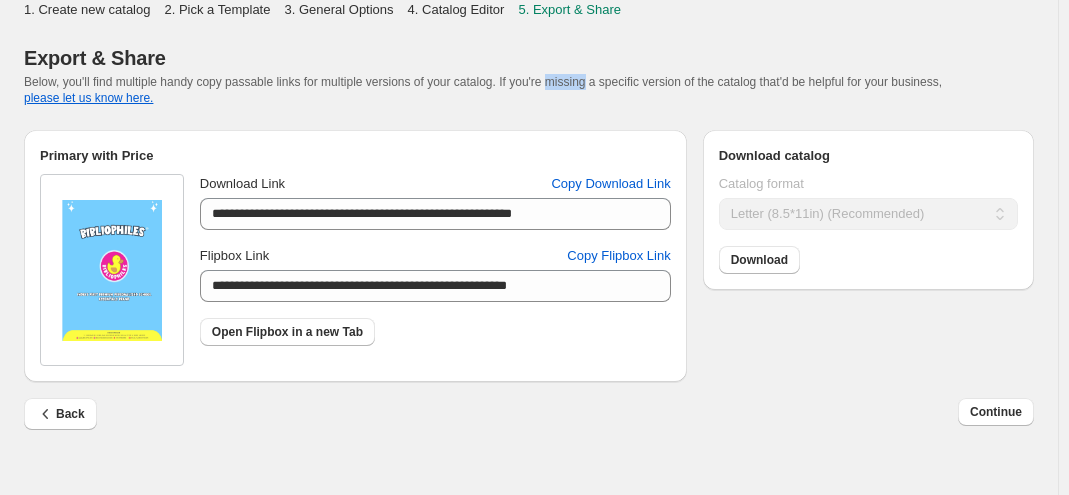 click on "Below, you'll find multiple handy copy passable links for multiple versions of your catalog. If you're missing a specific version of the catalog that'd be helpful for your business,  please let us know here." at bounding box center [483, 90] 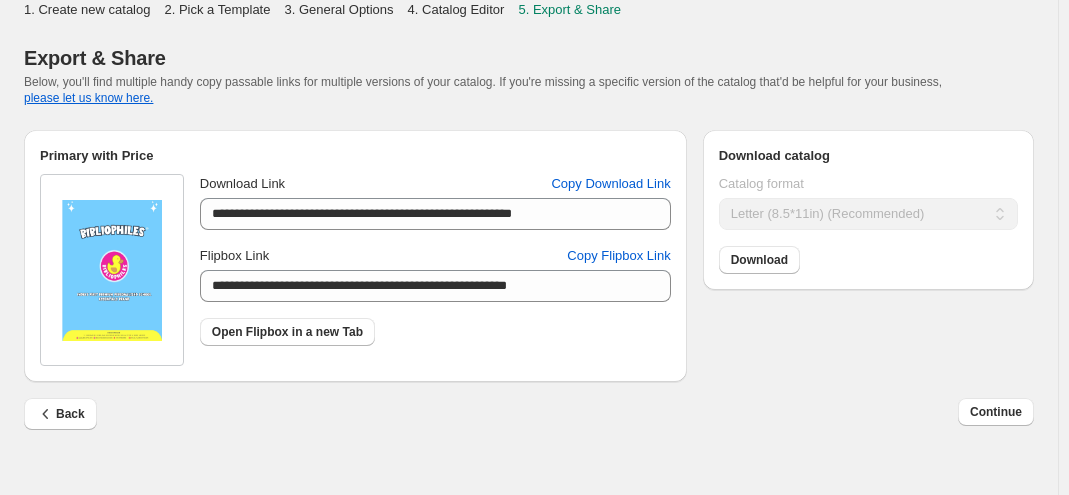 click on "1. Create new catalog" at bounding box center [87, 9] 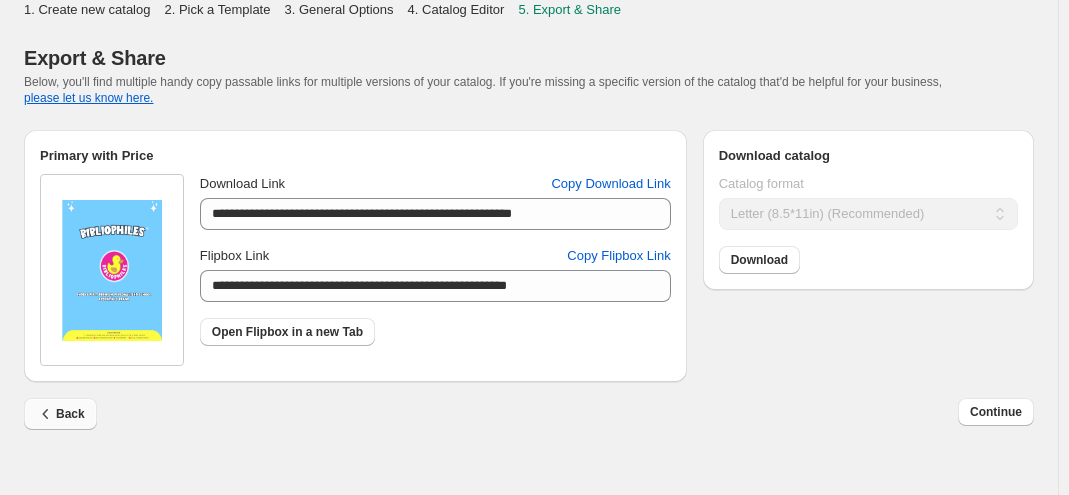 click 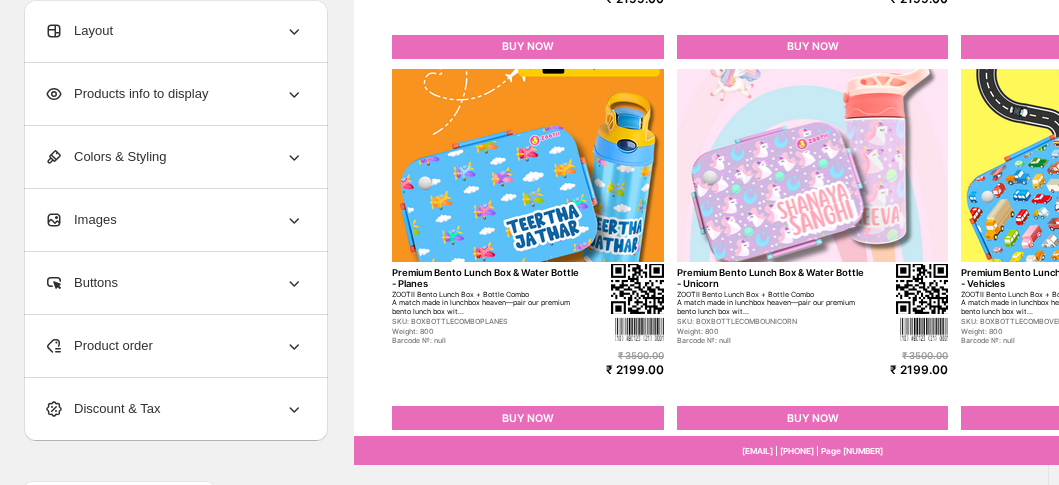 scroll, scrollTop: 940, scrollLeft: 0, axis: vertical 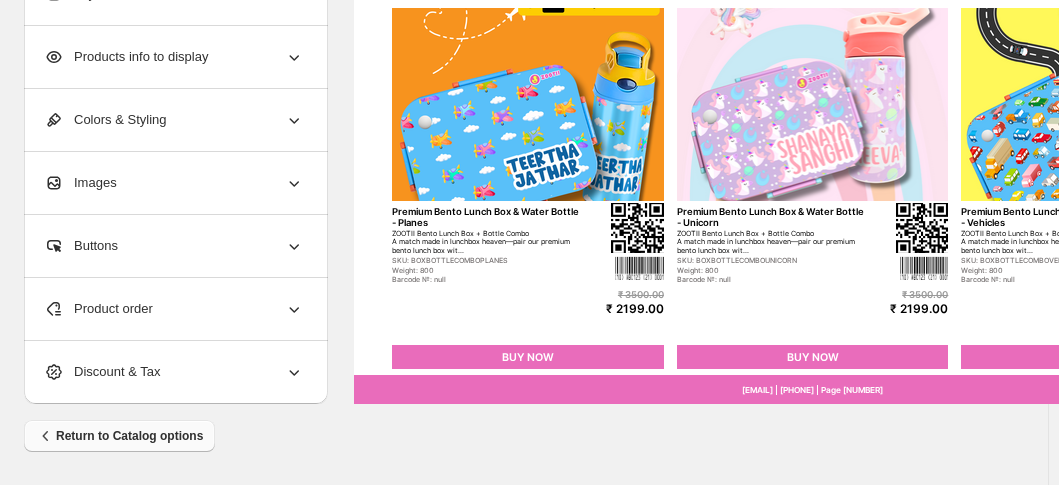 click on "Return to Catalog options" at bounding box center (119, 436) 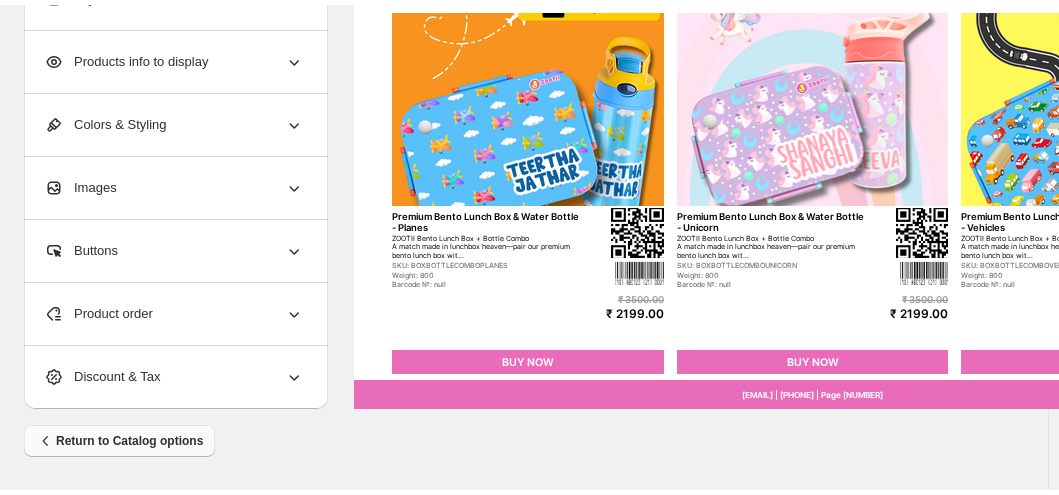 scroll, scrollTop: 0, scrollLeft: 0, axis: both 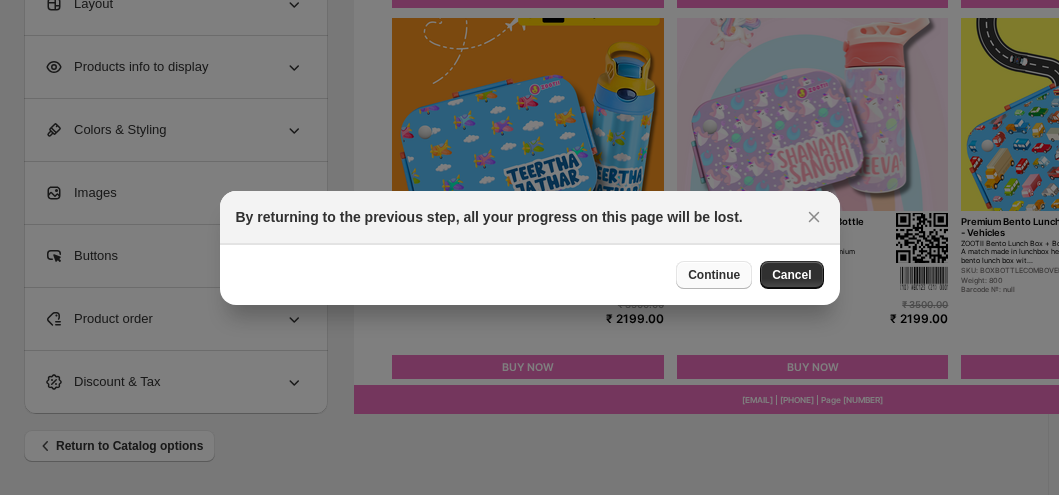 click on "Continue" at bounding box center [714, 275] 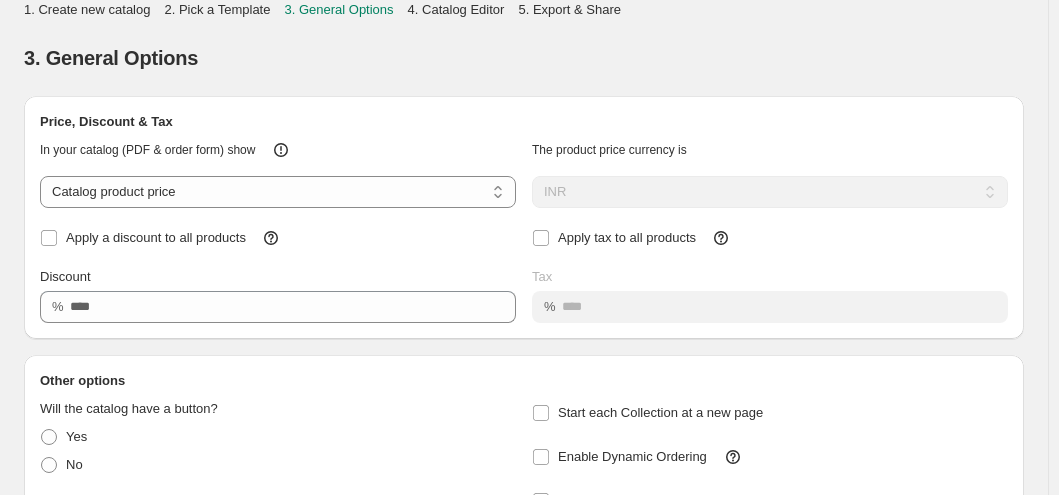 scroll, scrollTop: 304, scrollLeft: 0, axis: vertical 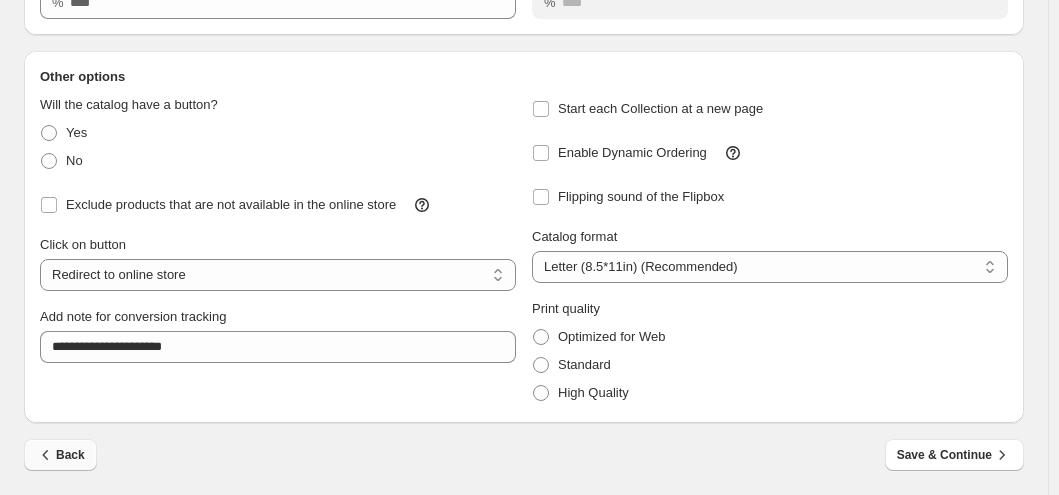 click on "Back" at bounding box center (60, 455) 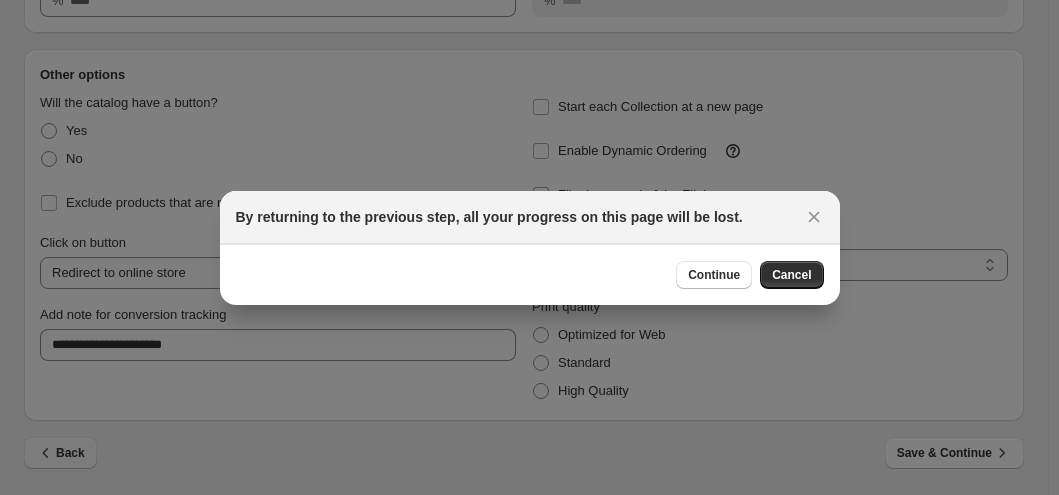 scroll, scrollTop: 0, scrollLeft: 0, axis: both 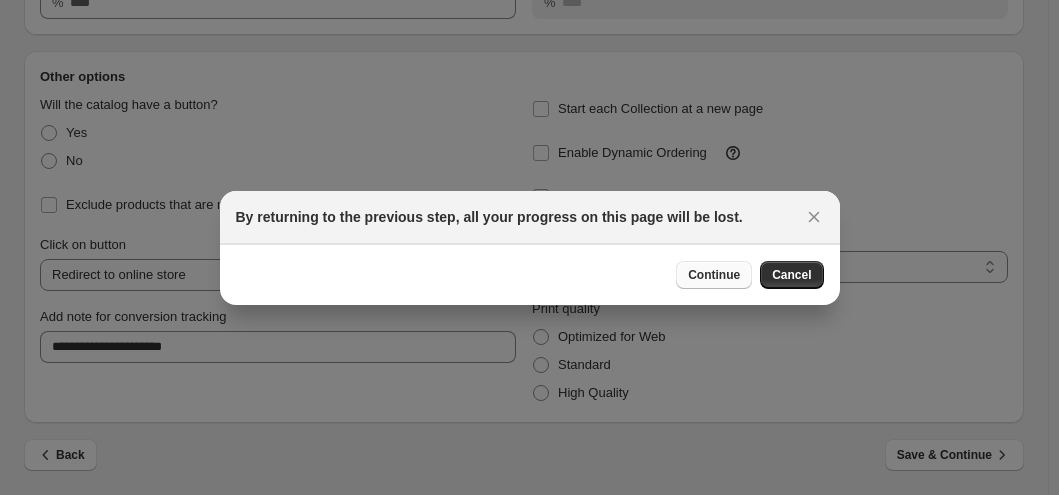 click on "Continue" at bounding box center (714, 275) 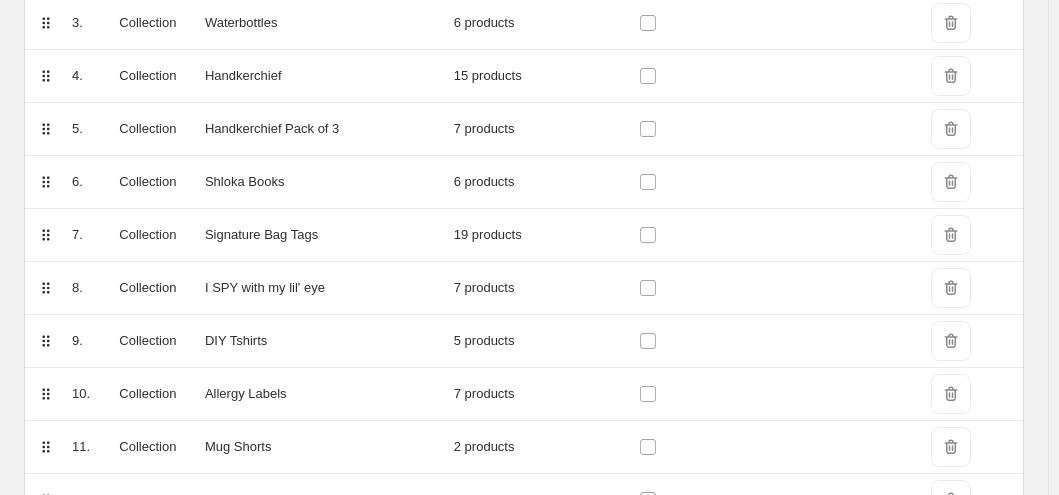 scroll, scrollTop: 587, scrollLeft: 0, axis: vertical 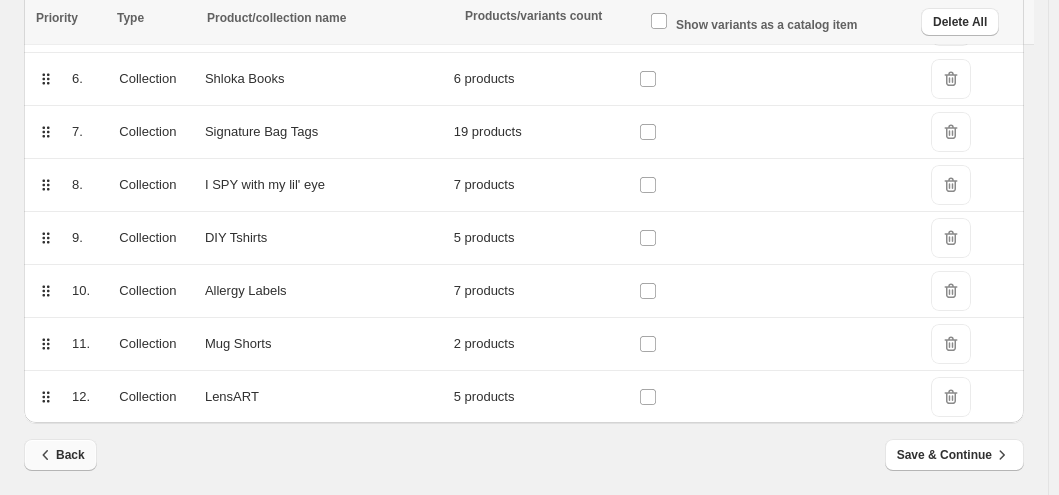 click on "Back" at bounding box center [60, 455] 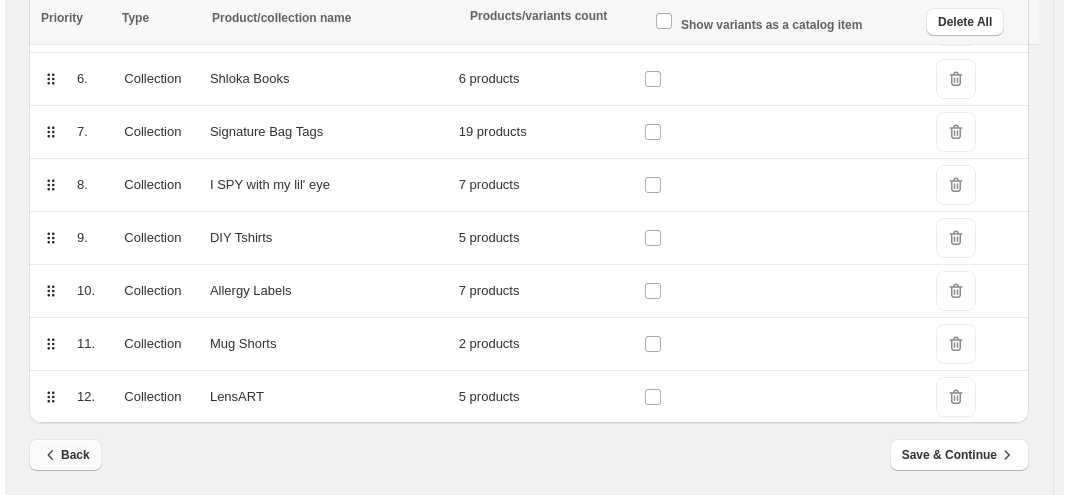 scroll, scrollTop: 0, scrollLeft: 0, axis: both 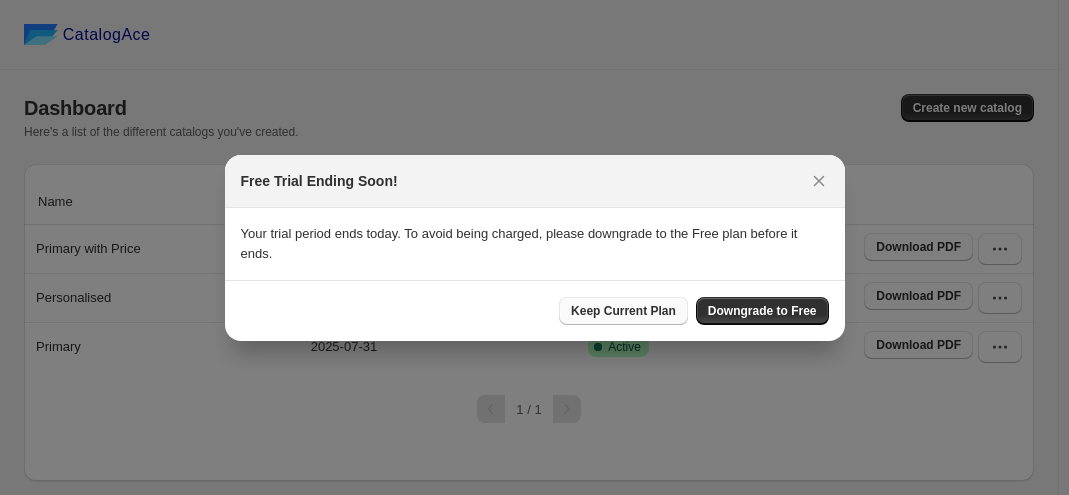 click on "Keep Current Plan" at bounding box center (623, 311) 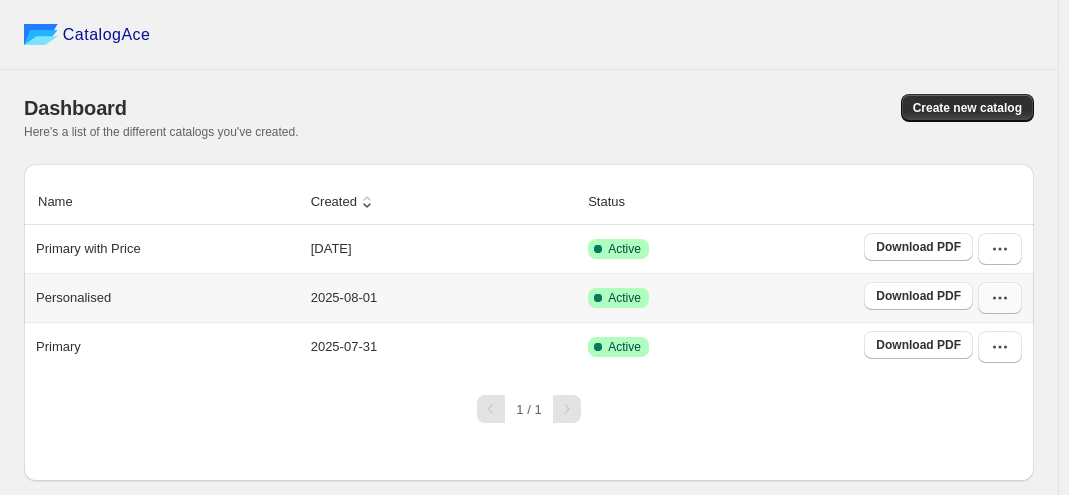 click 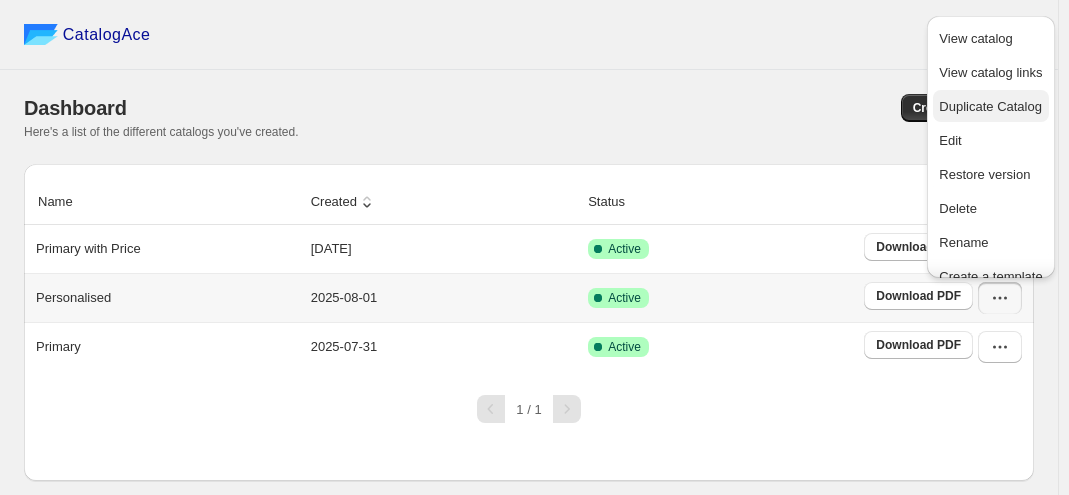 click on "Duplicate Catalog" at bounding box center [990, 106] 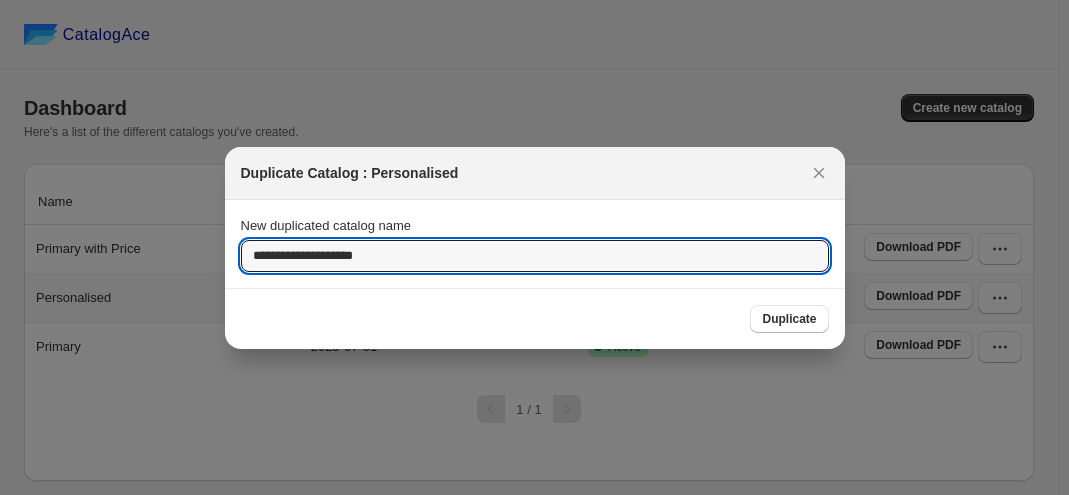 drag, startPoint x: 303, startPoint y: 259, endPoint x: 186, endPoint y: 242, distance: 118.22859 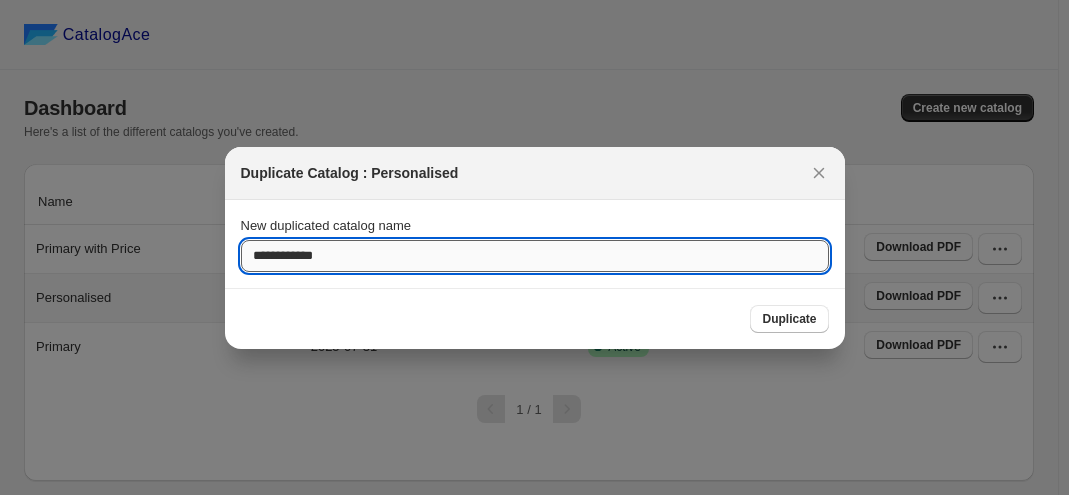 click on "**********" at bounding box center [535, 256] 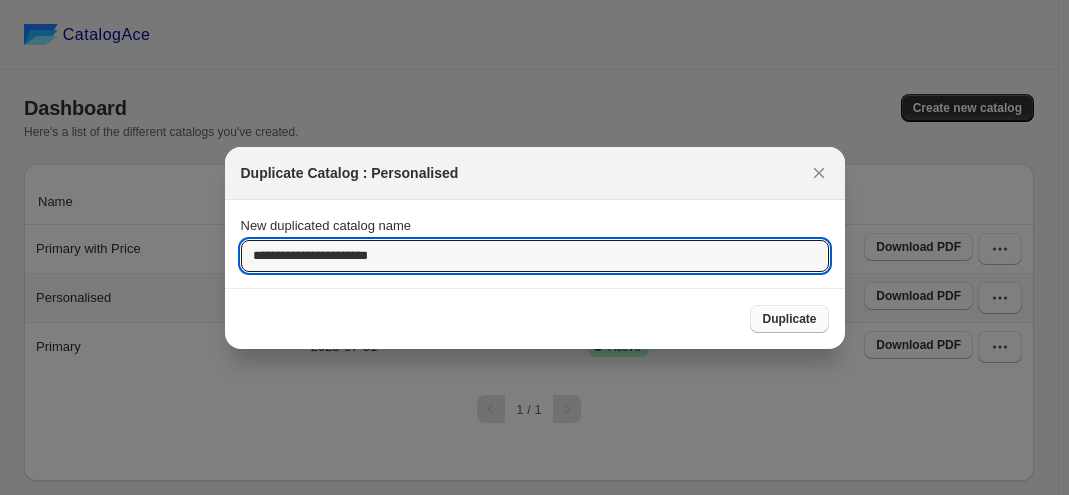 type on "**********" 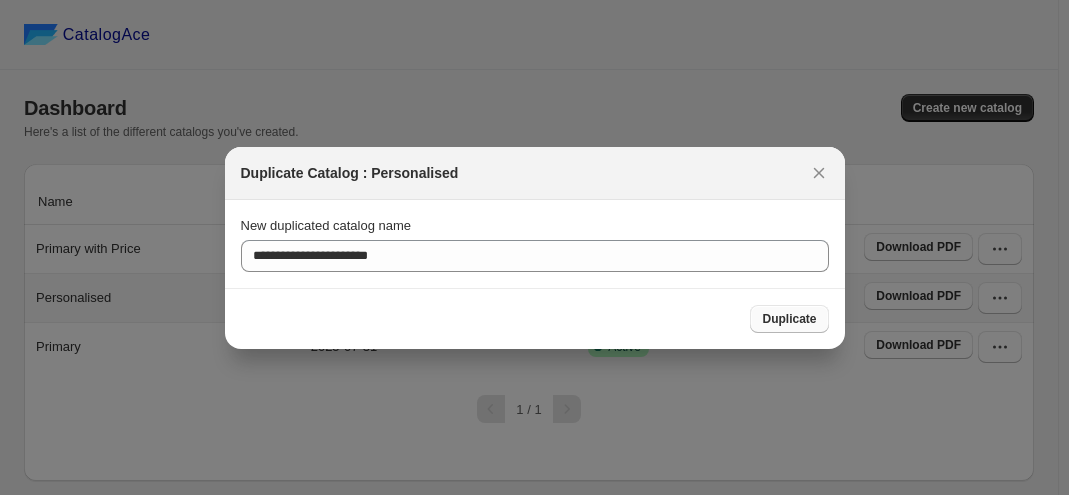 click on "Duplicate" at bounding box center (789, 319) 